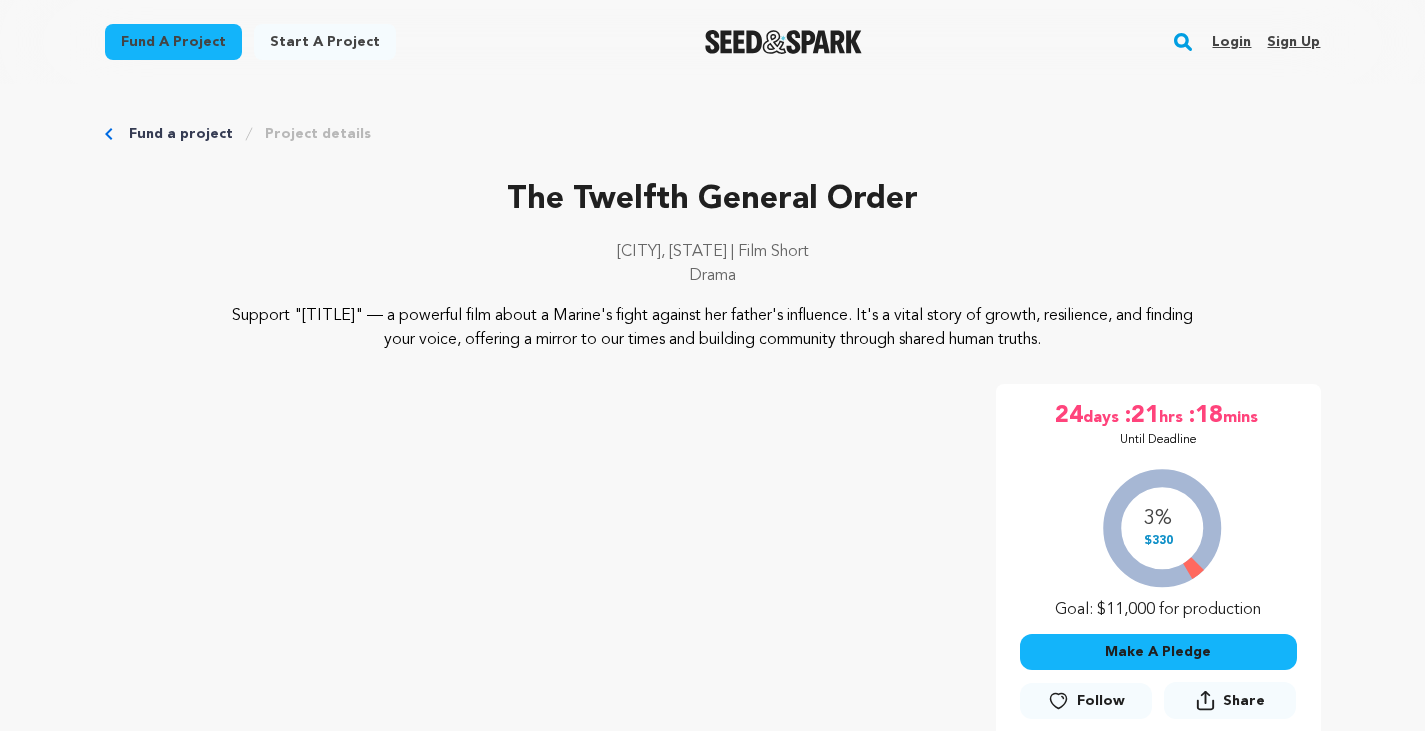 scroll, scrollTop: 0, scrollLeft: 0, axis: both 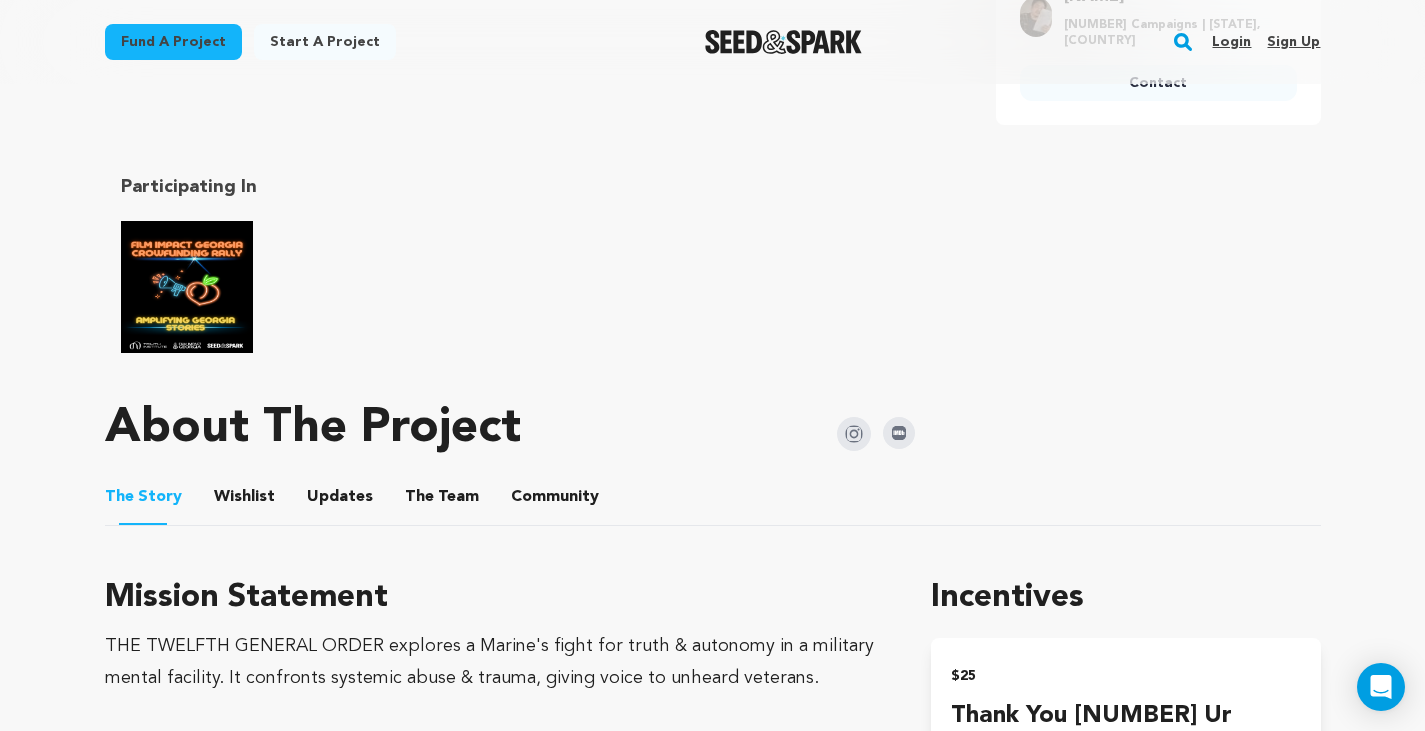 click at bounding box center [187, 287] 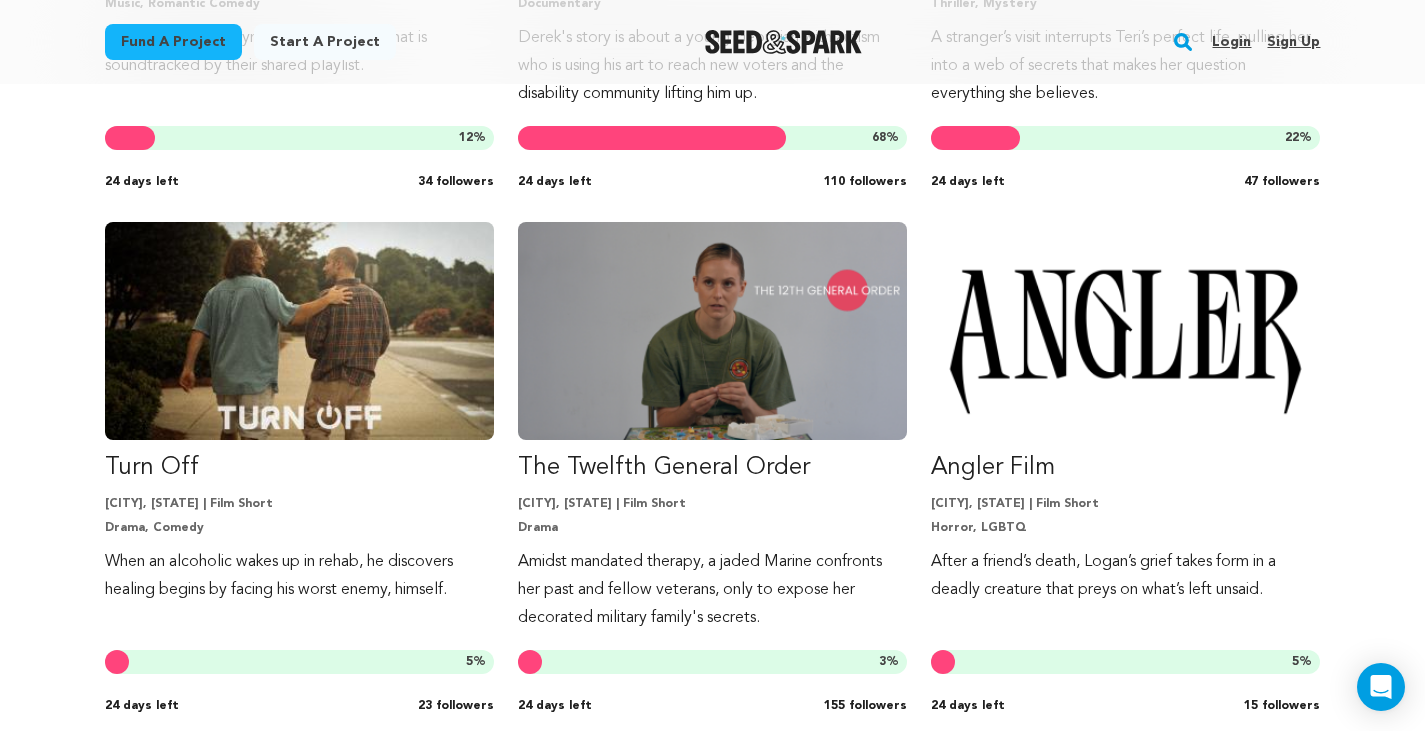 scroll, scrollTop: 2480, scrollLeft: 0, axis: vertical 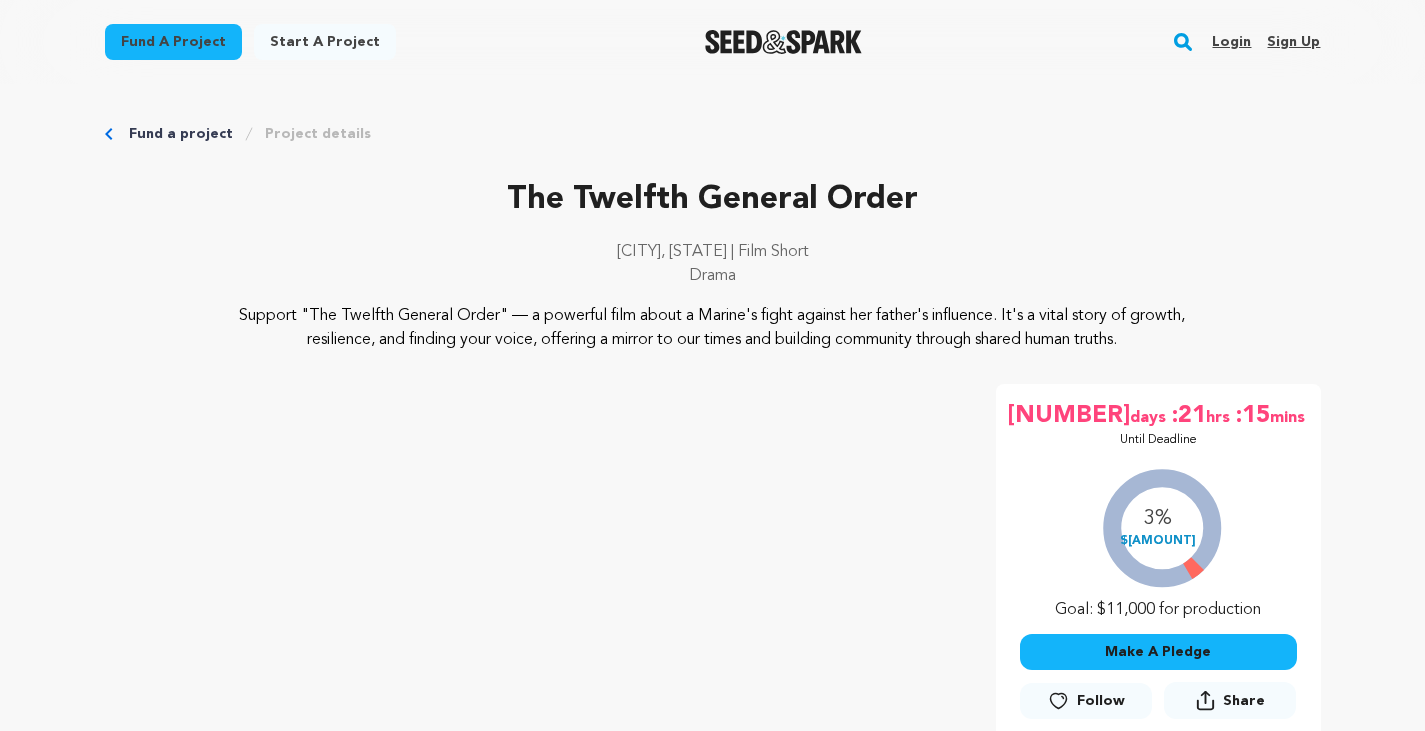 click on "Follow" at bounding box center (1086, 701) 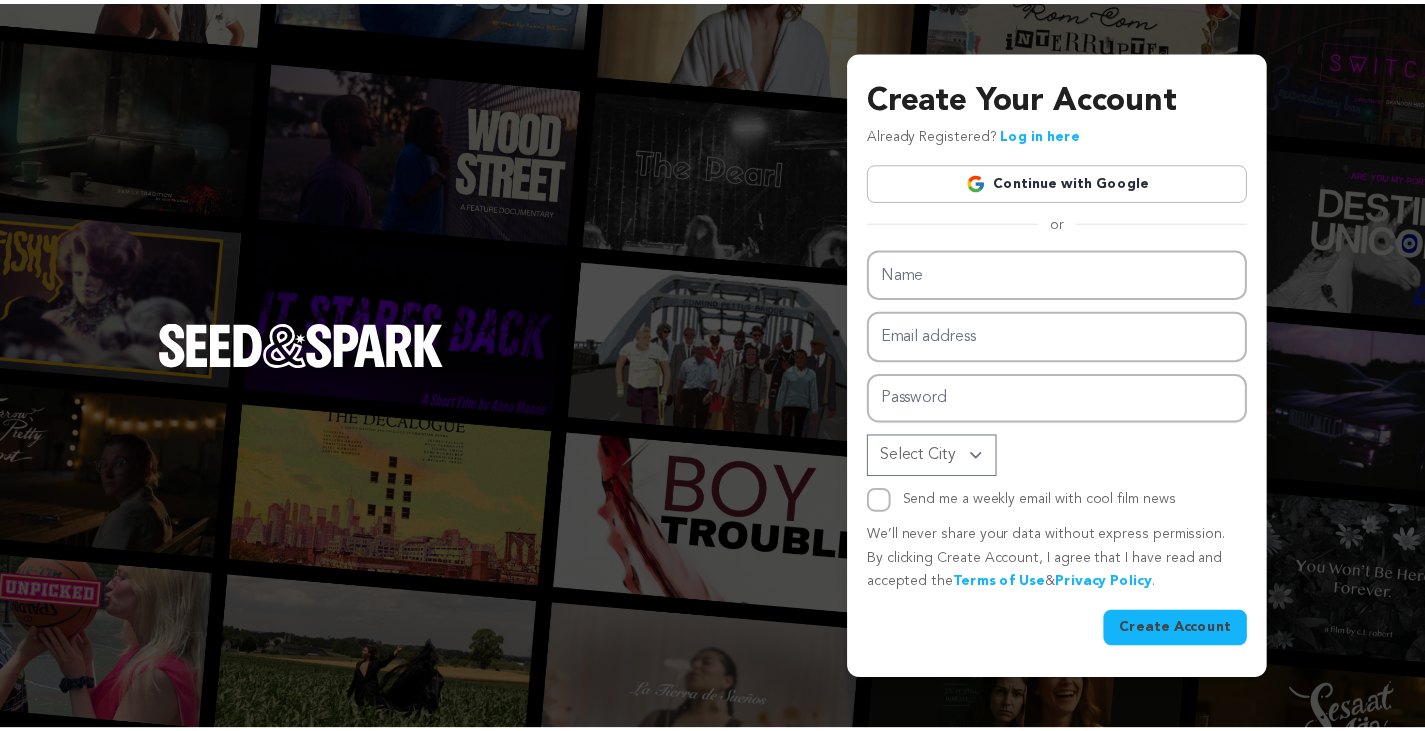 scroll, scrollTop: 0, scrollLeft: 0, axis: both 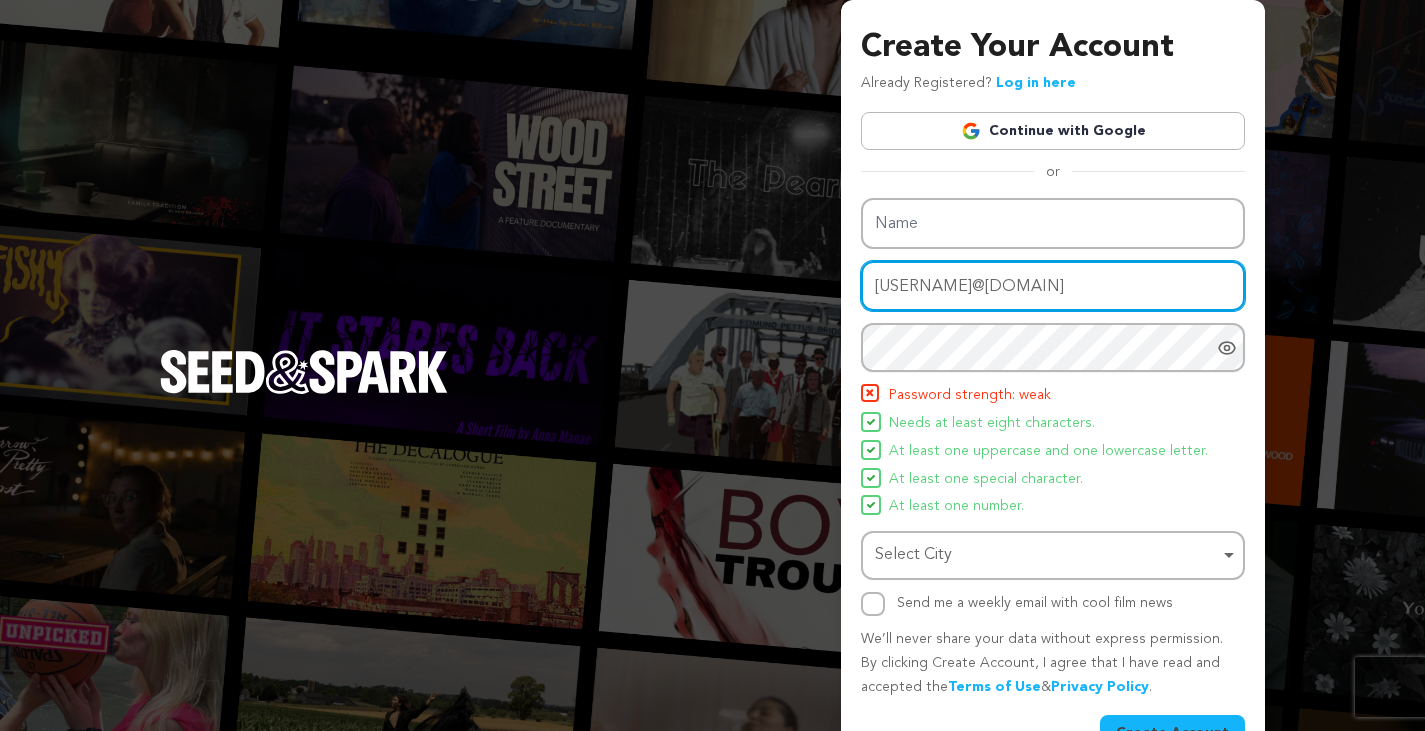 drag, startPoint x: 1083, startPoint y: 329, endPoint x: 746, endPoint y: 316, distance: 337.25064 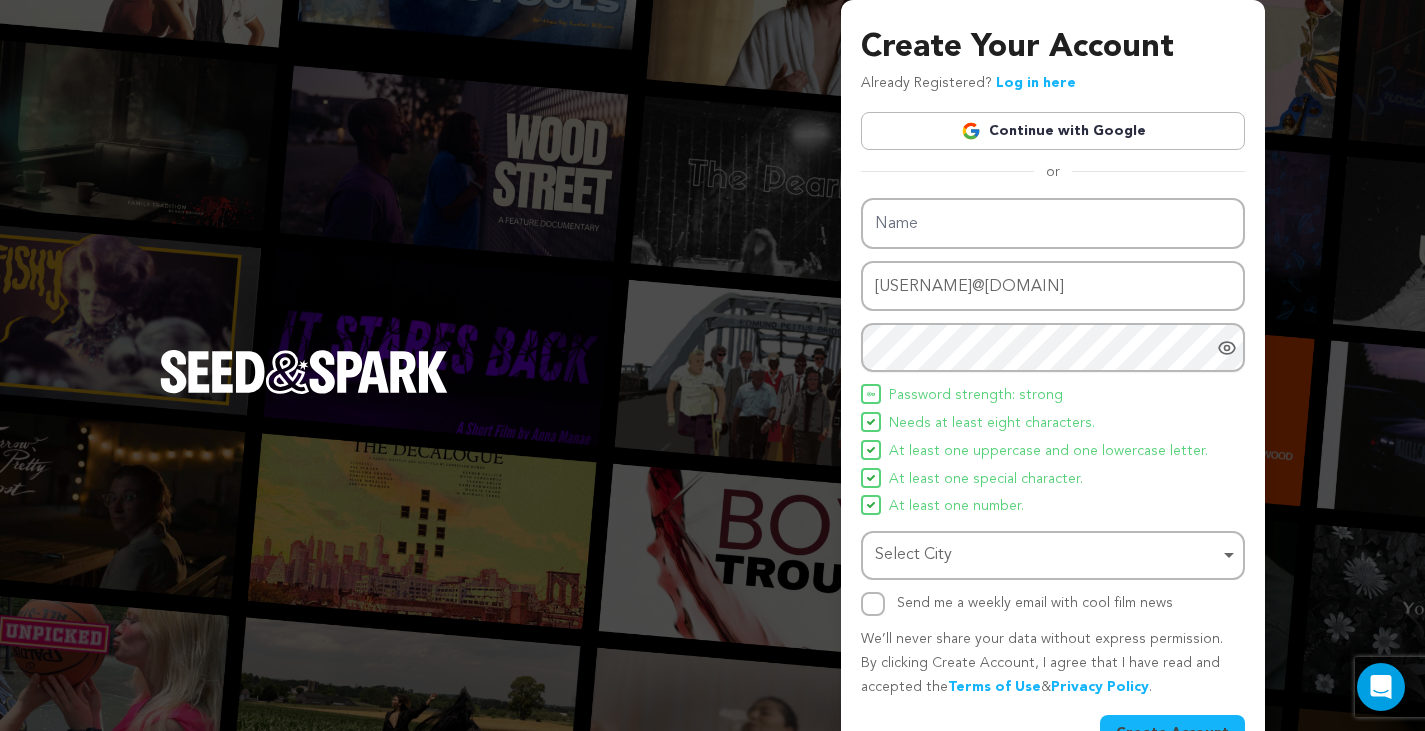 drag, startPoint x: 1131, startPoint y: 285, endPoint x: 990, endPoint y: 286, distance: 141.00354 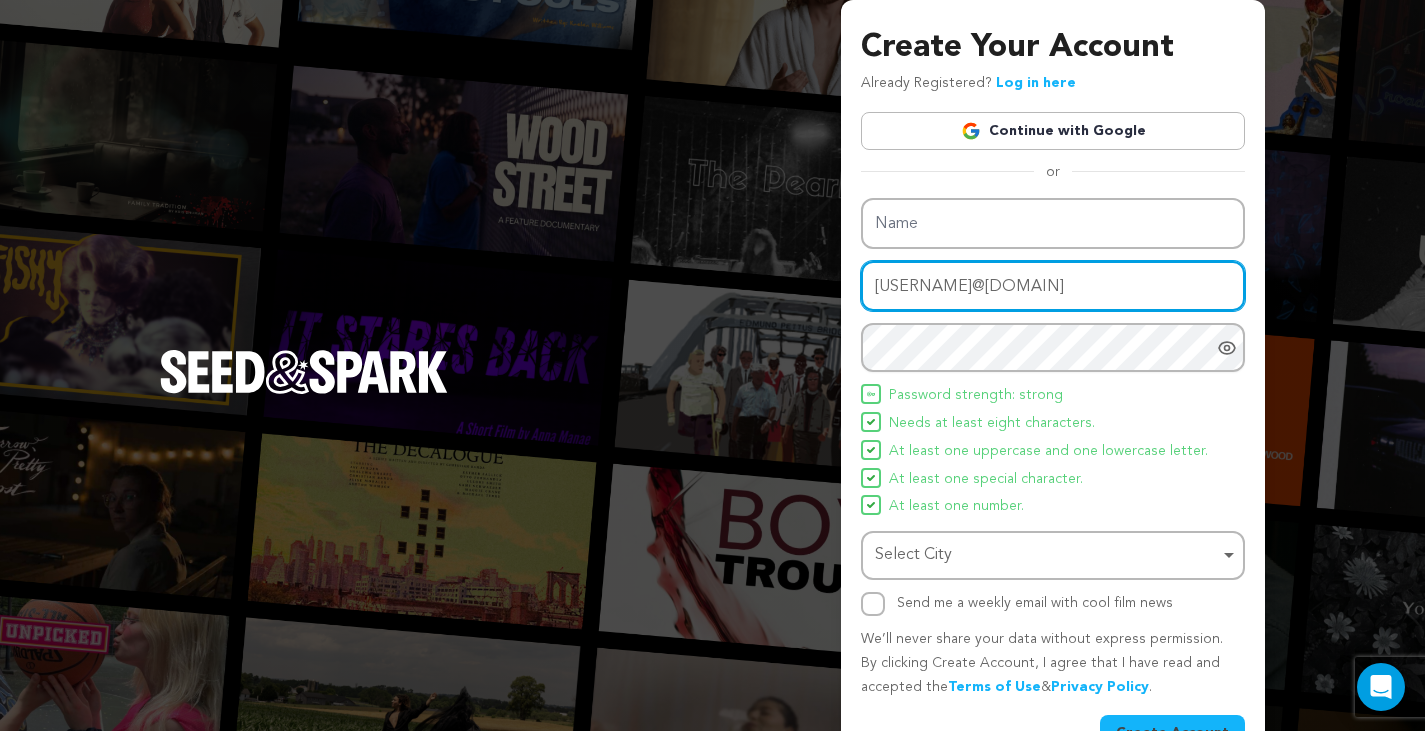 drag, startPoint x: 977, startPoint y: 283, endPoint x: 826, endPoint y: 280, distance: 151.0298 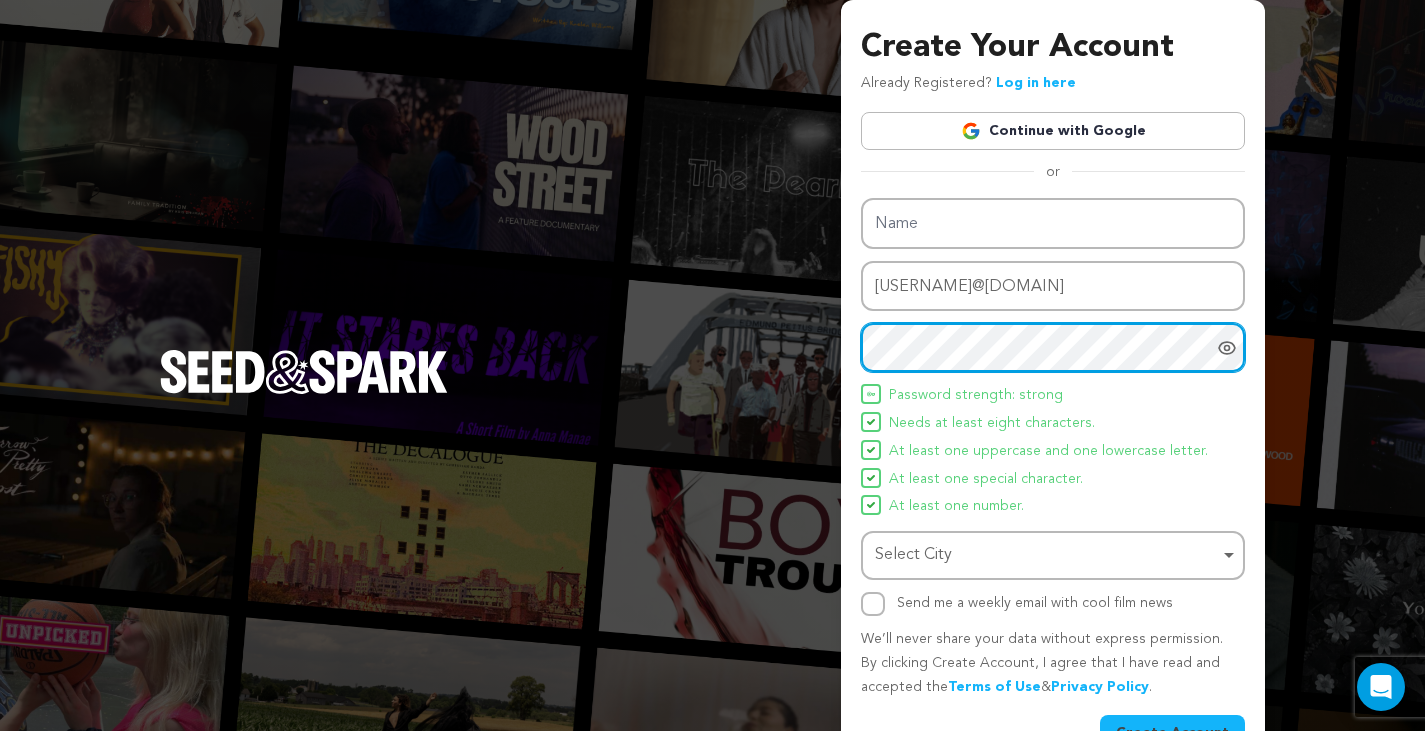 click on "Create Your Account
Already Registered?
Log in here
Continue with Google
or
eyJpdiI6IjIwdmxYbUFoOUtKWmFTbzN0UzFaZVE9PSIsInZhbHVlIjoiYzZlT1FEaG9pbERhMnZqNTlWYjB5Zz09IiwibWFjIjoiZmY1NDNiYTEyZGU4ZWJhNDNkNzdlYzRkZjVlZTFhYTU0Mzg5OTcwNWM3ZjA1NDNiZmM2NTQ0ZjFjZGU3ZmYwMyIsInRhZyI6IiJ9" at bounding box center (712, 391) 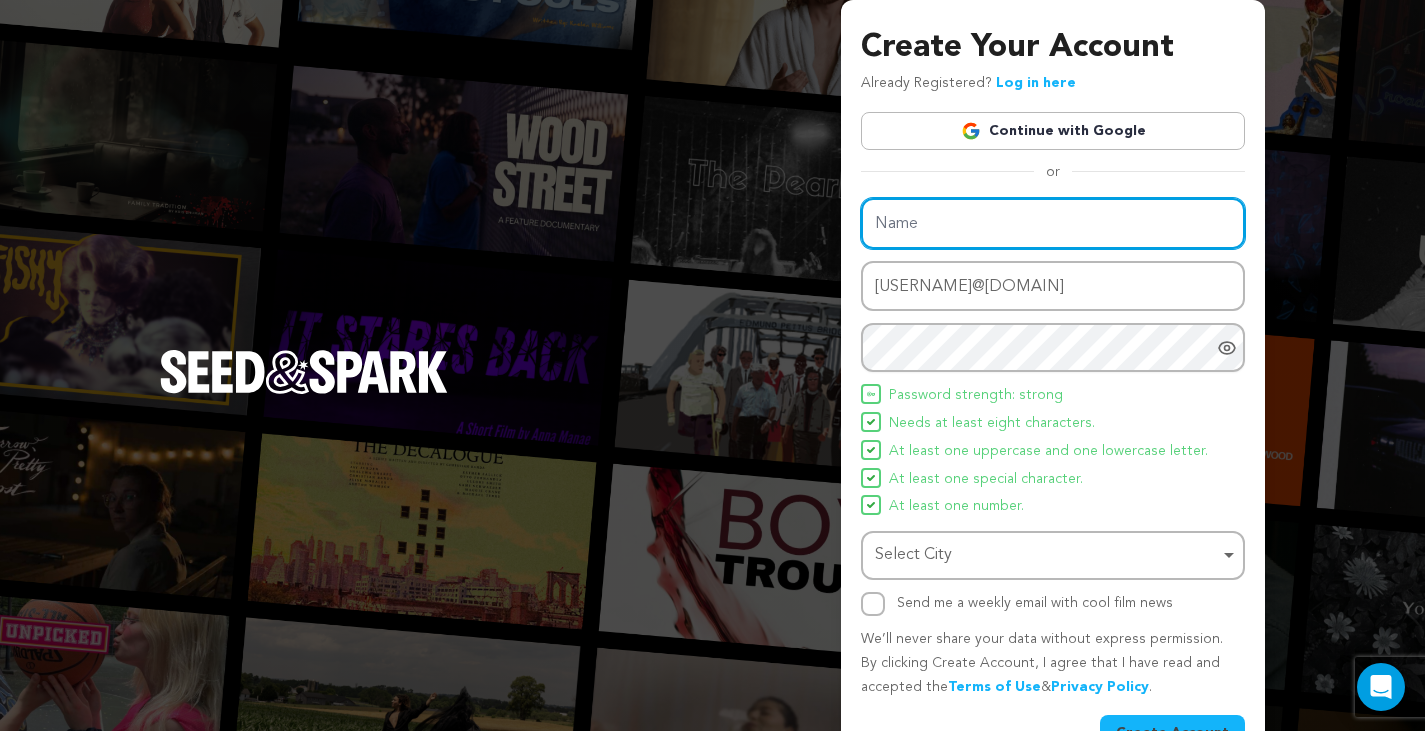click on "Name" at bounding box center [1053, 223] 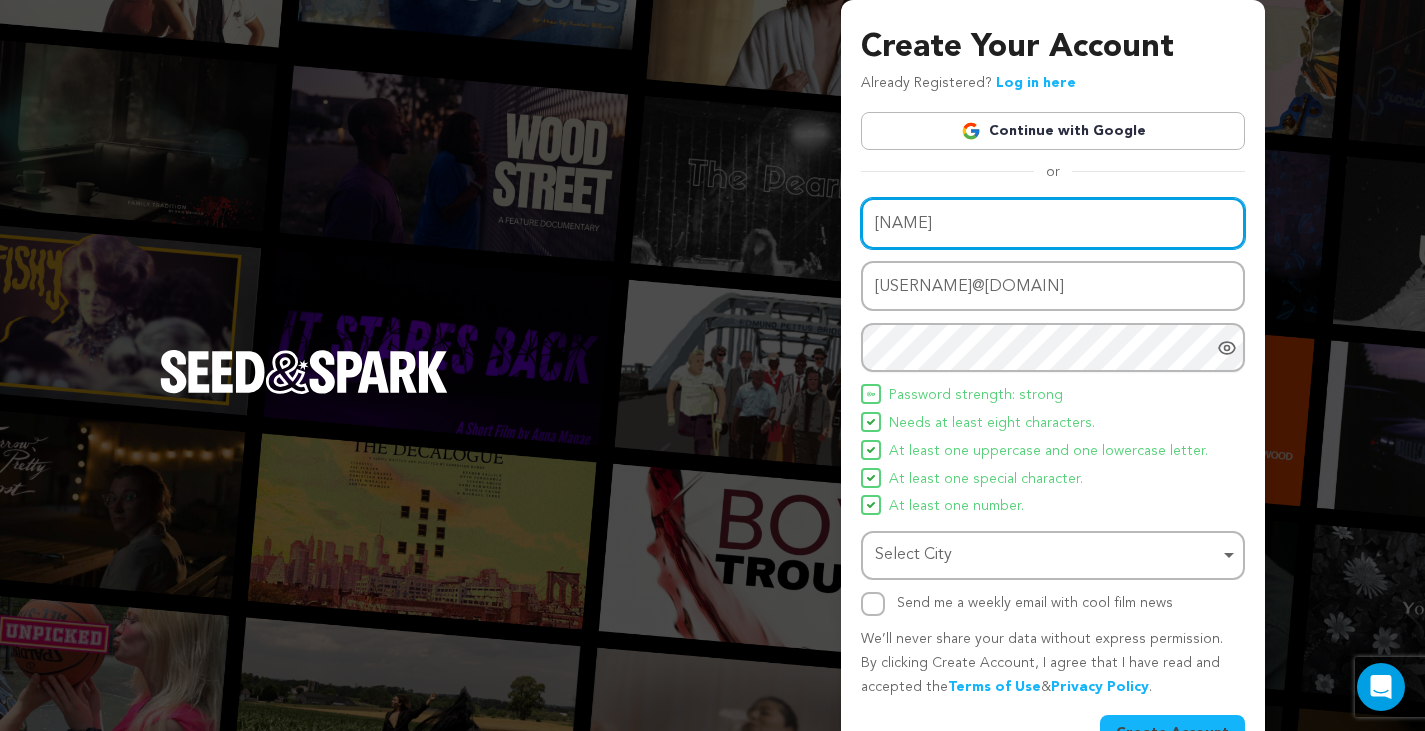 click on "Select City Remove item" at bounding box center [1047, 555] 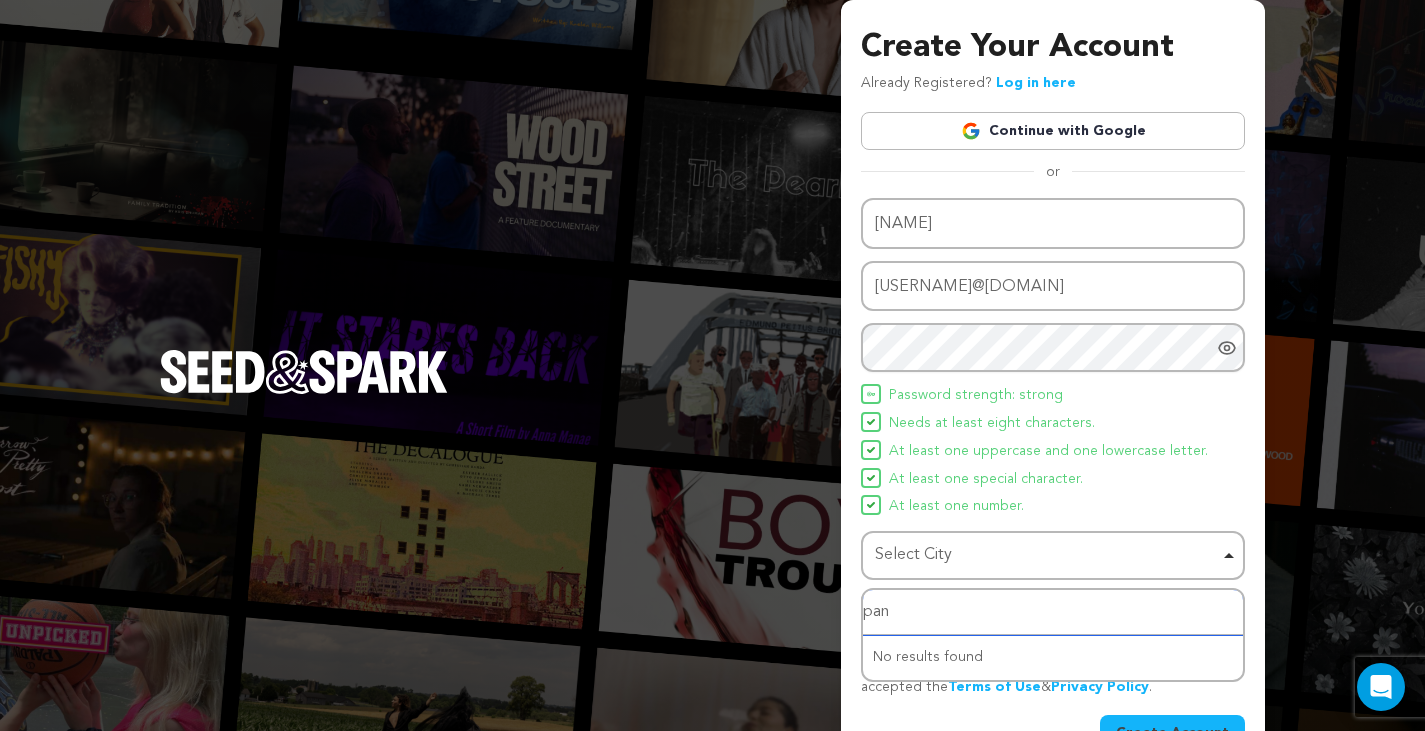 type on "pana" 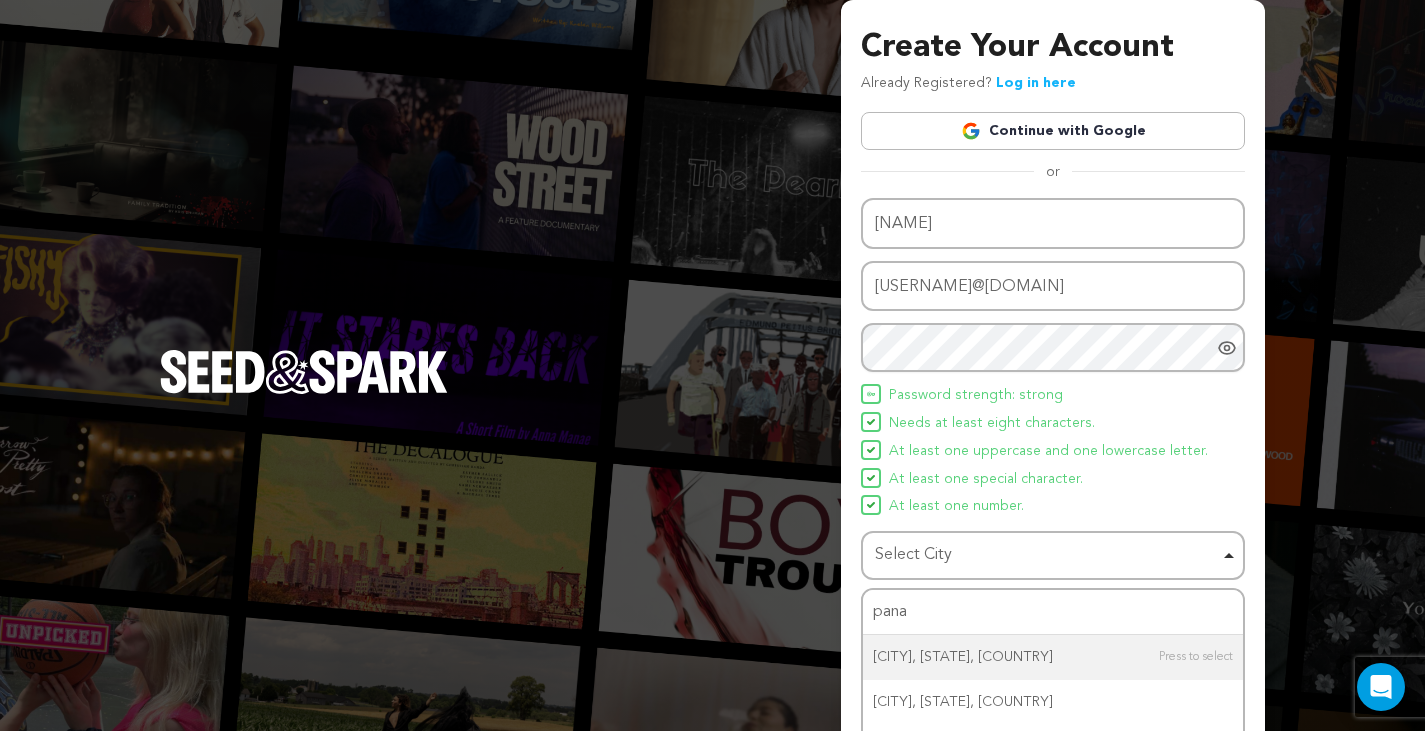 type 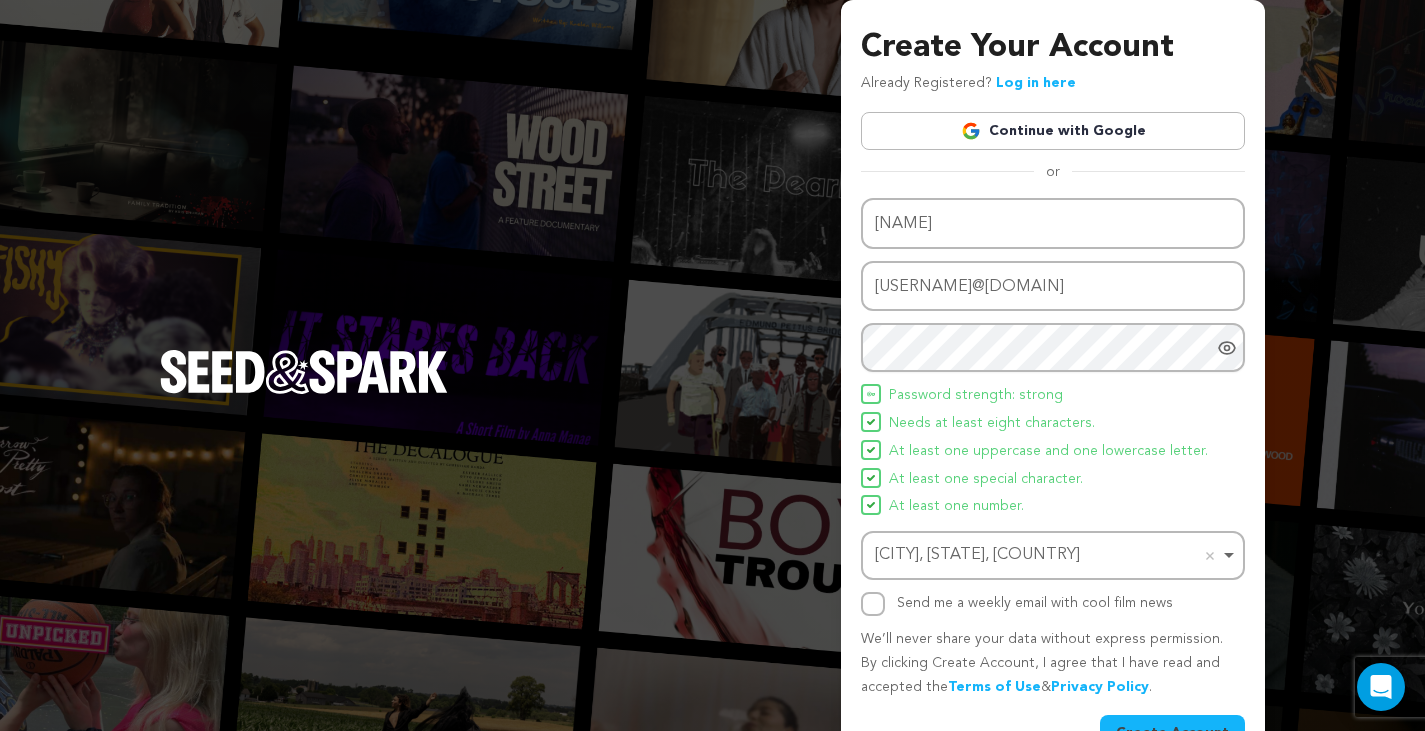 click on "Create Account" at bounding box center (1172, 733) 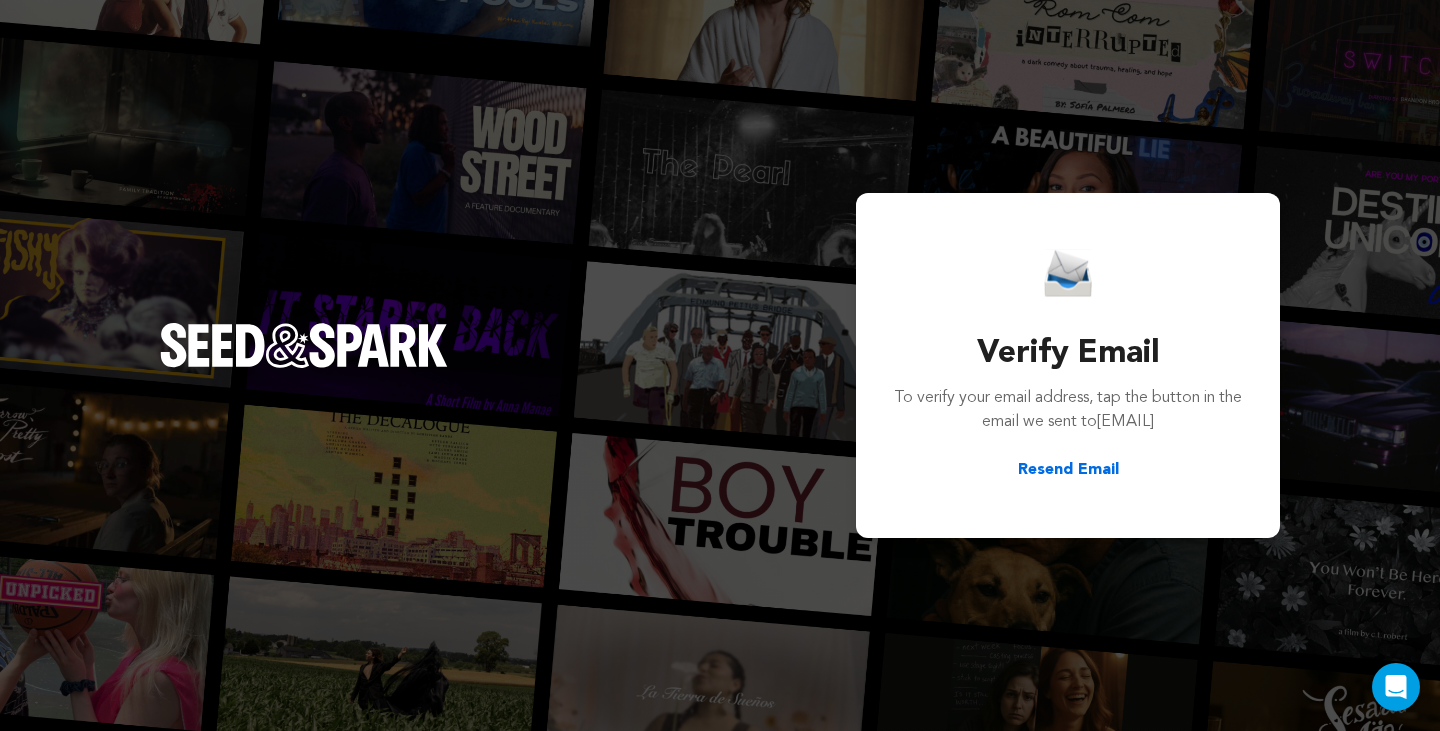 scroll, scrollTop: 0, scrollLeft: 0, axis: both 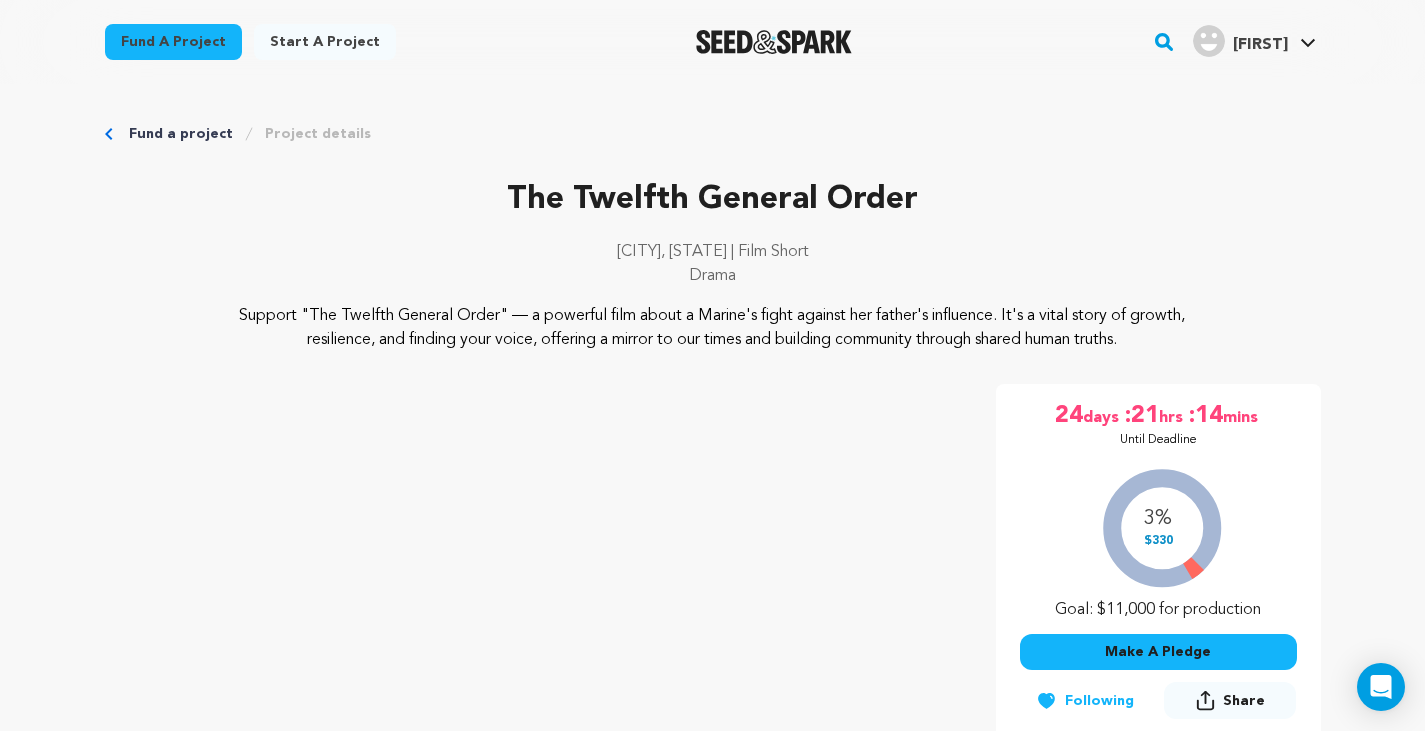 click at bounding box center [774, 42] 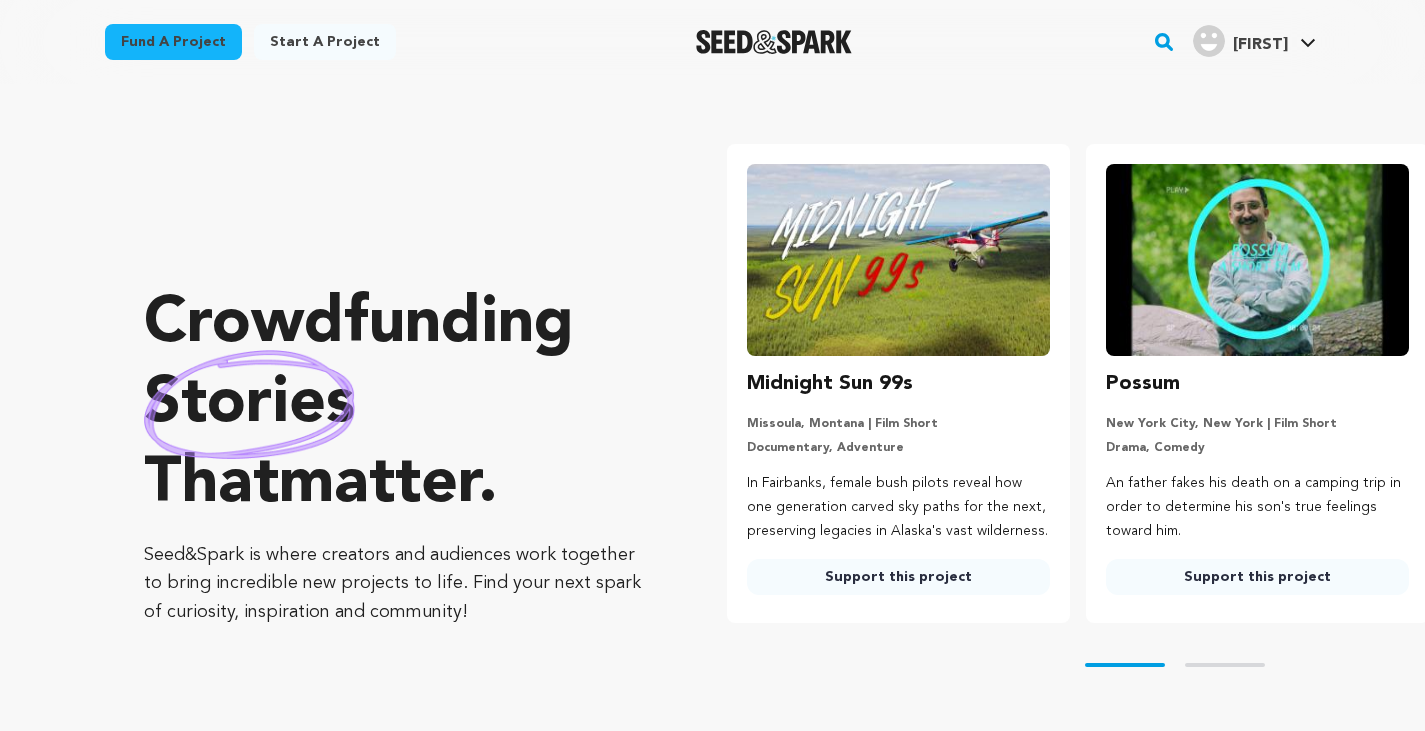 scroll, scrollTop: 0, scrollLeft: 0, axis: both 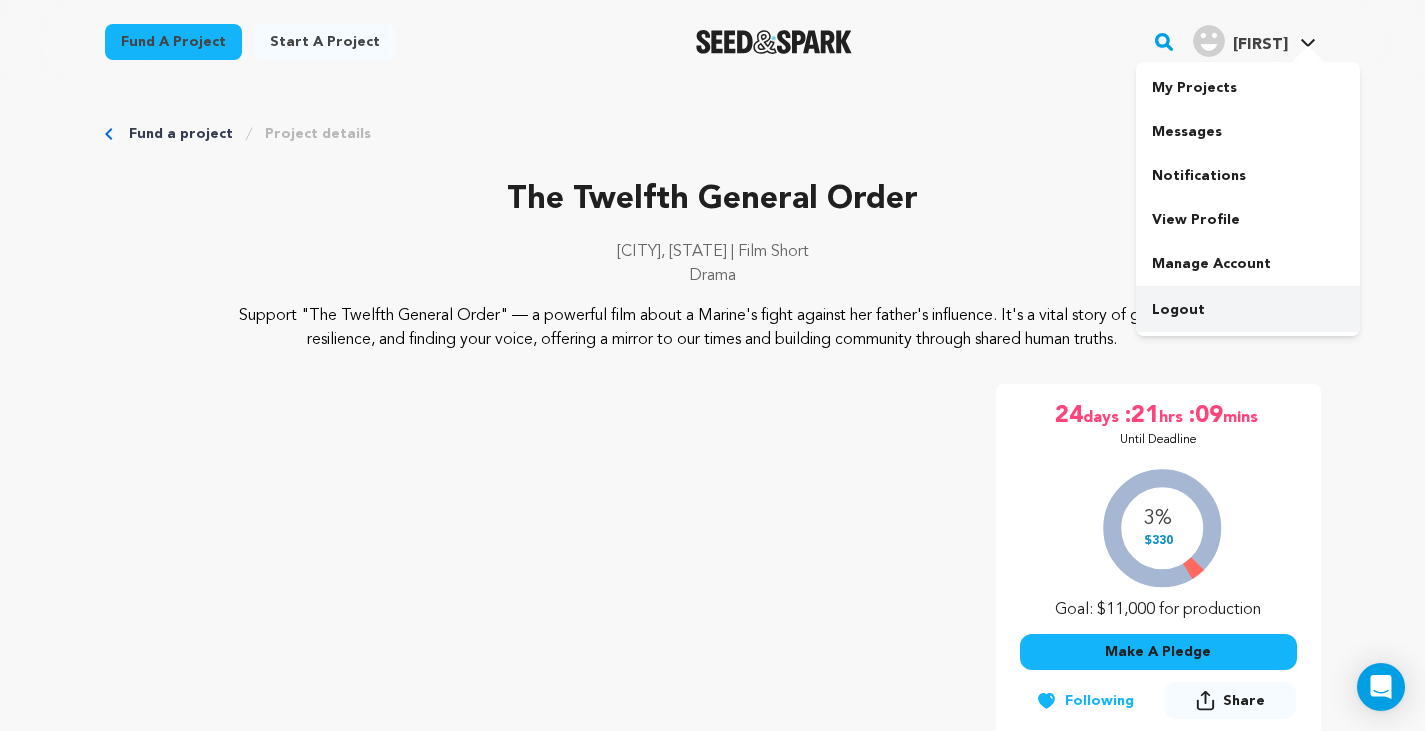 click on "Logout" at bounding box center [1248, 310] 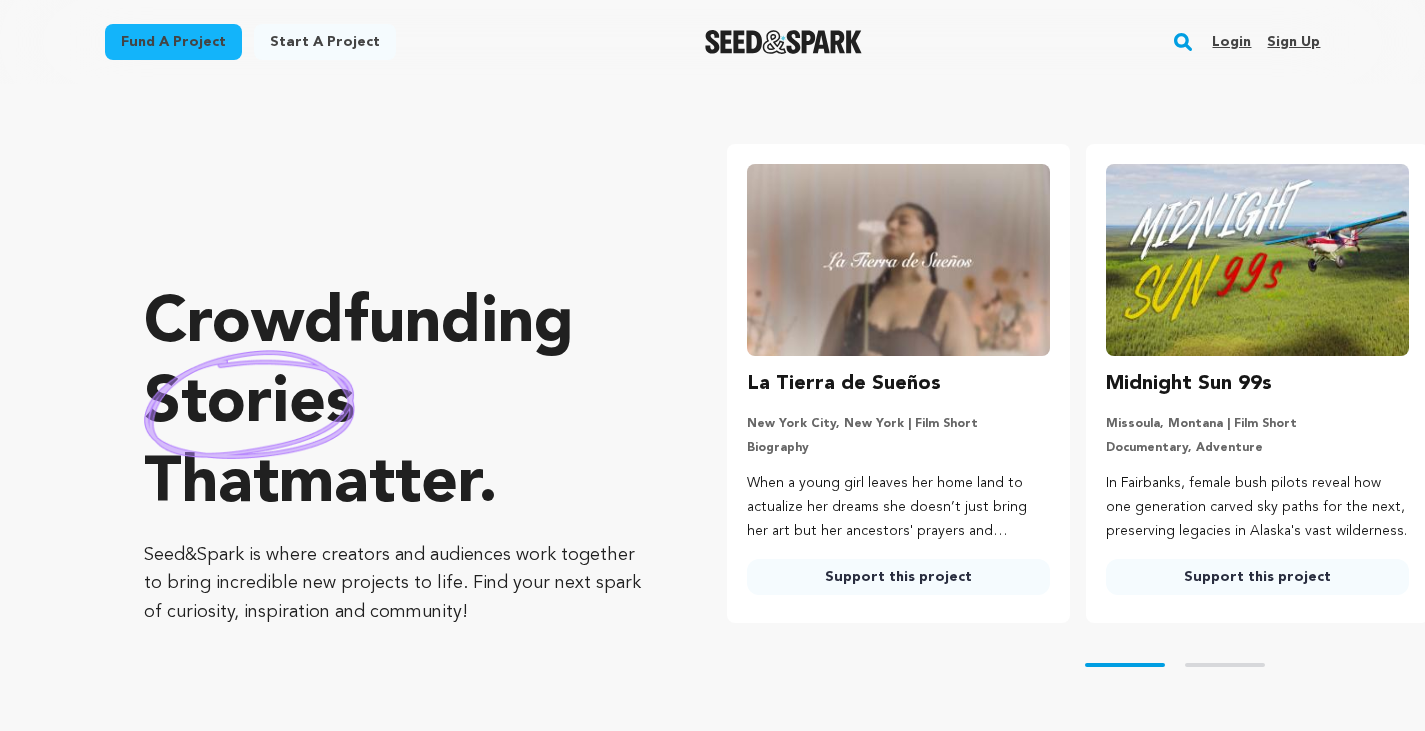 scroll, scrollTop: 0, scrollLeft: 0, axis: both 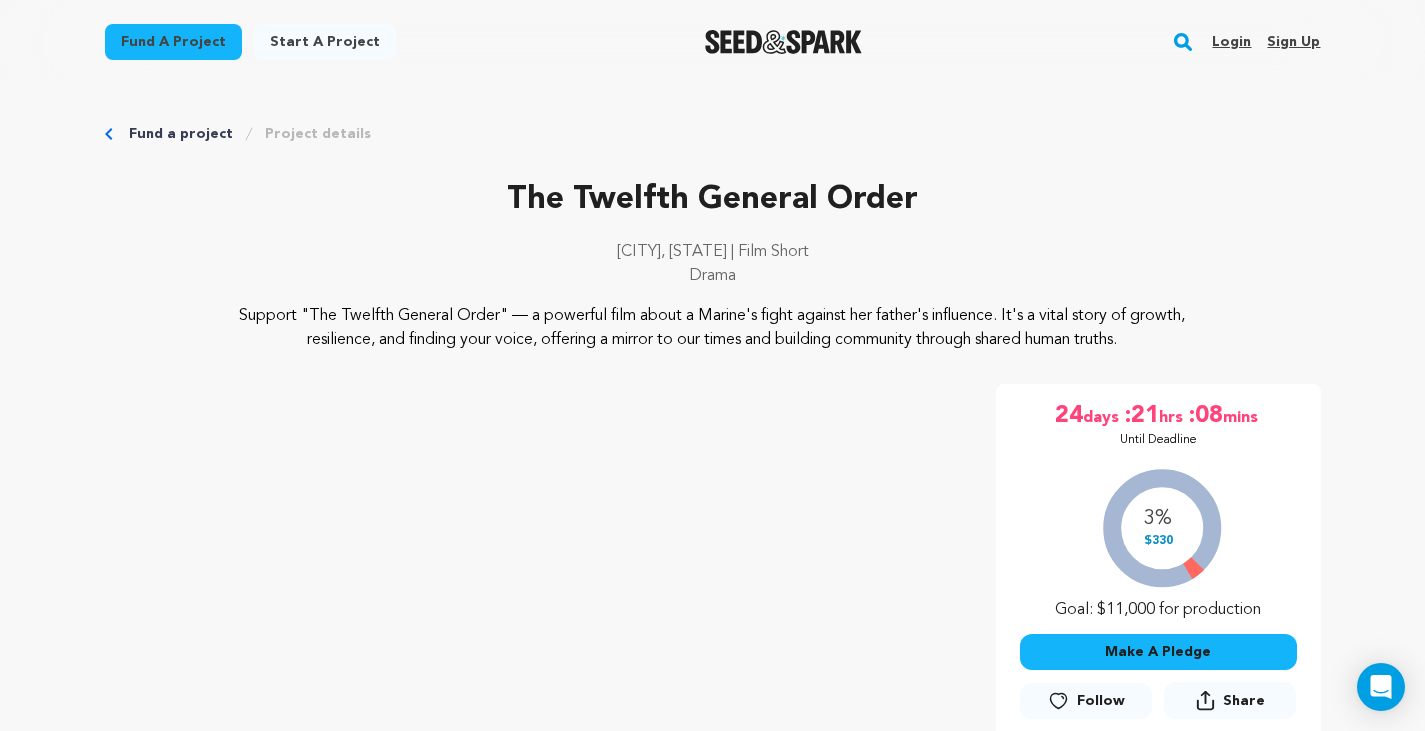 click on "Follow" at bounding box center [1101, 701] 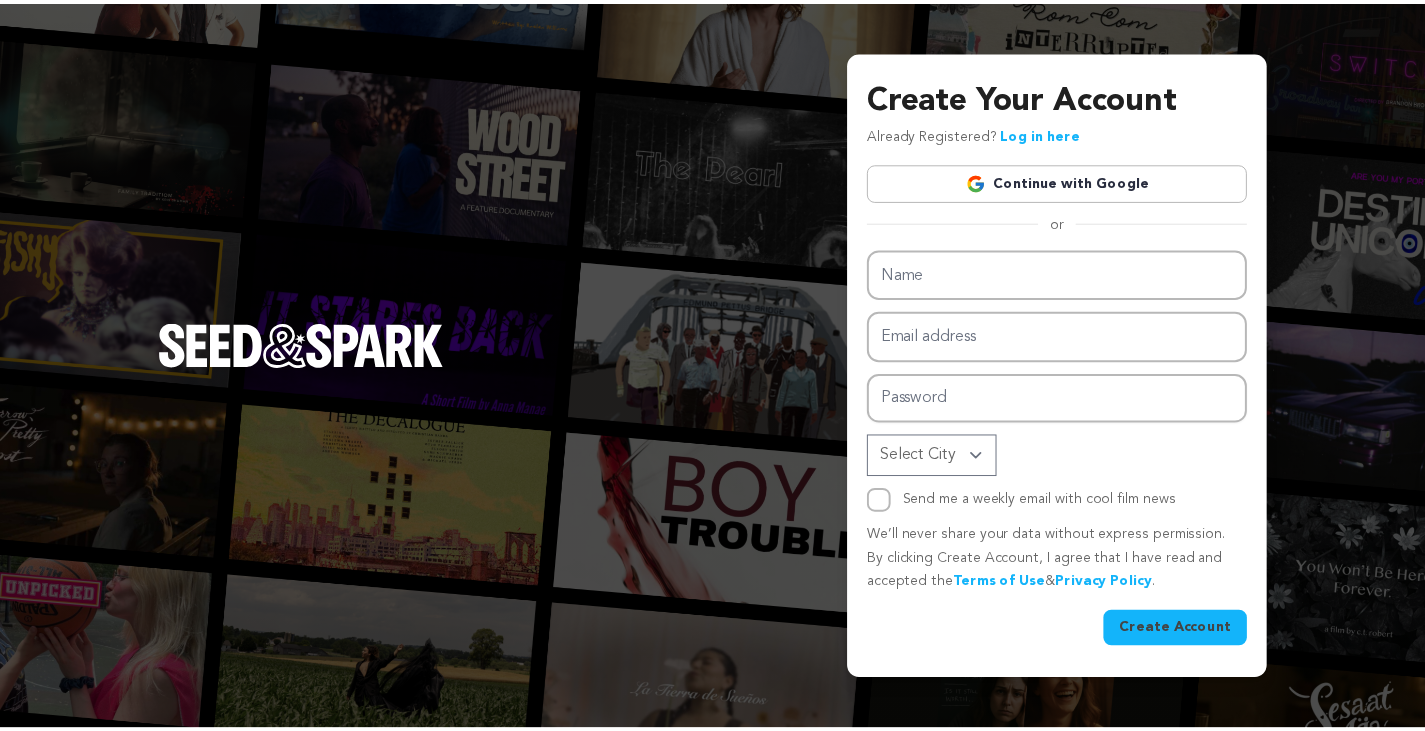 scroll, scrollTop: 0, scrollLeft: 0, axis: both 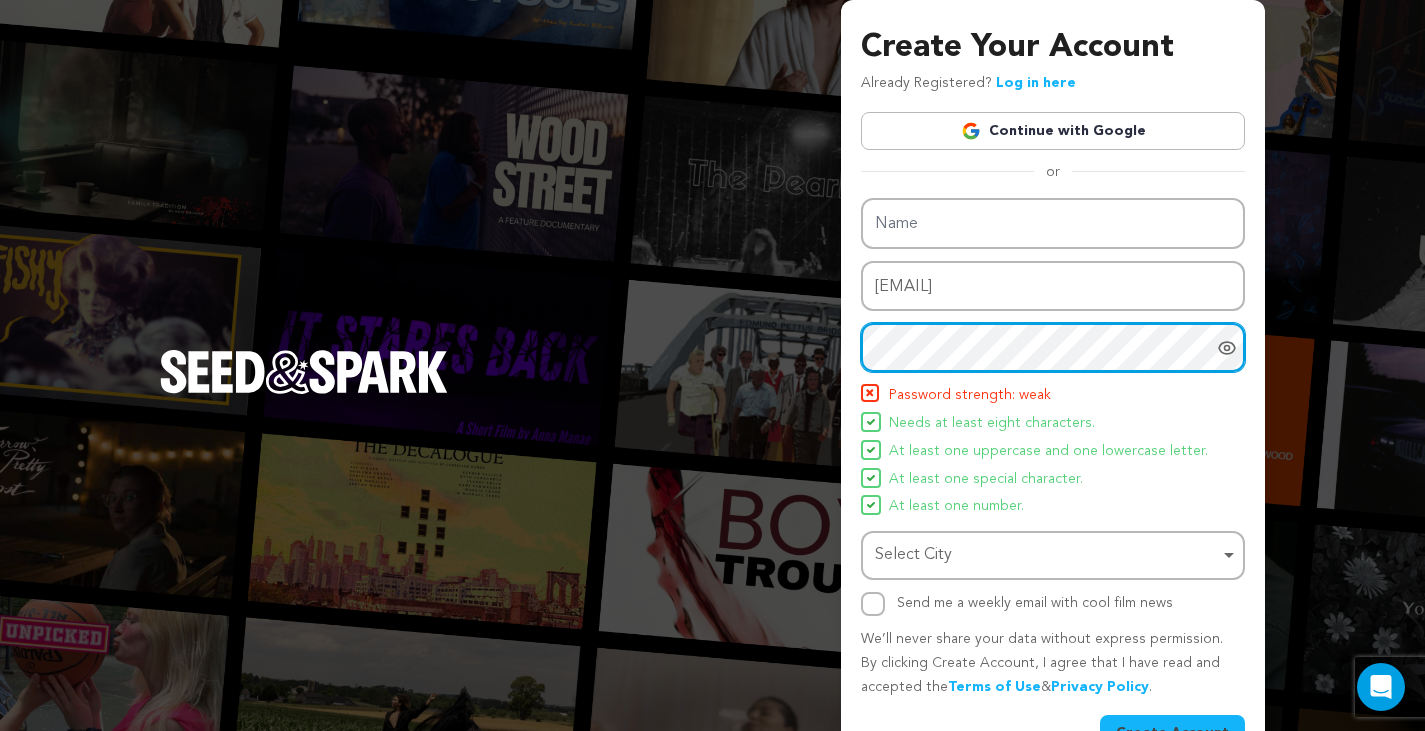 drag, startPoint x: 1004, startPoint y: 336, endPoint x: 795, endPoint y: 335, distance: 209.0024 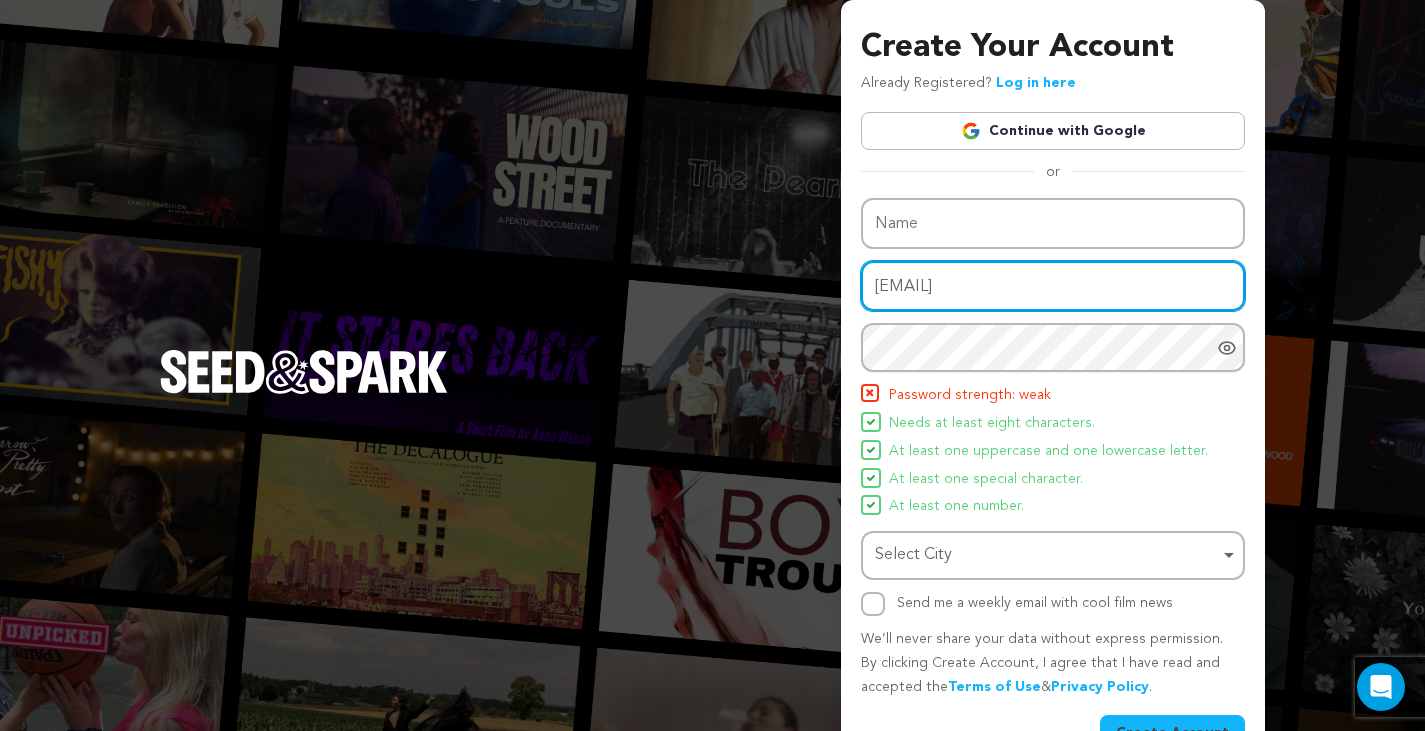 drag, startPoint x: 1130, startPoint y: 274, endPoint x: 735, endPoint y: 267, distance: 395.062 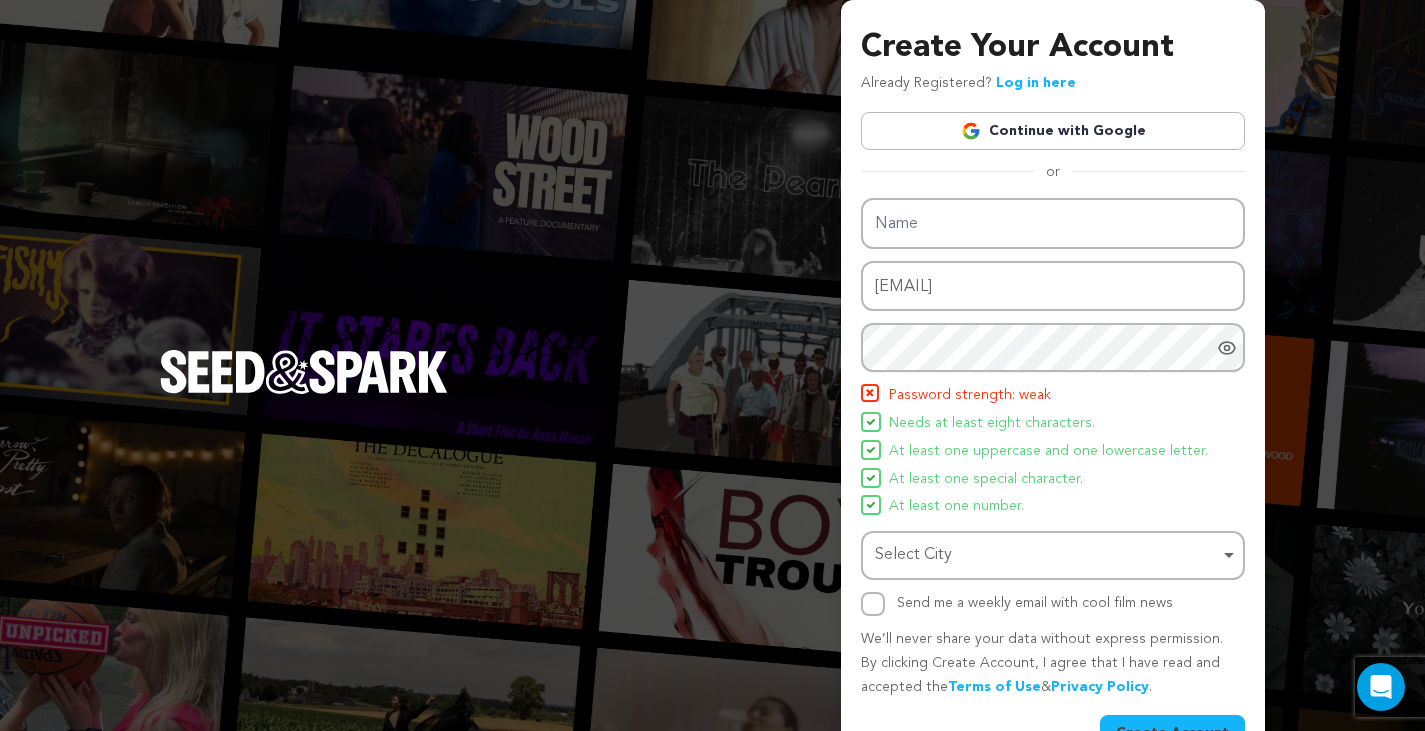 click 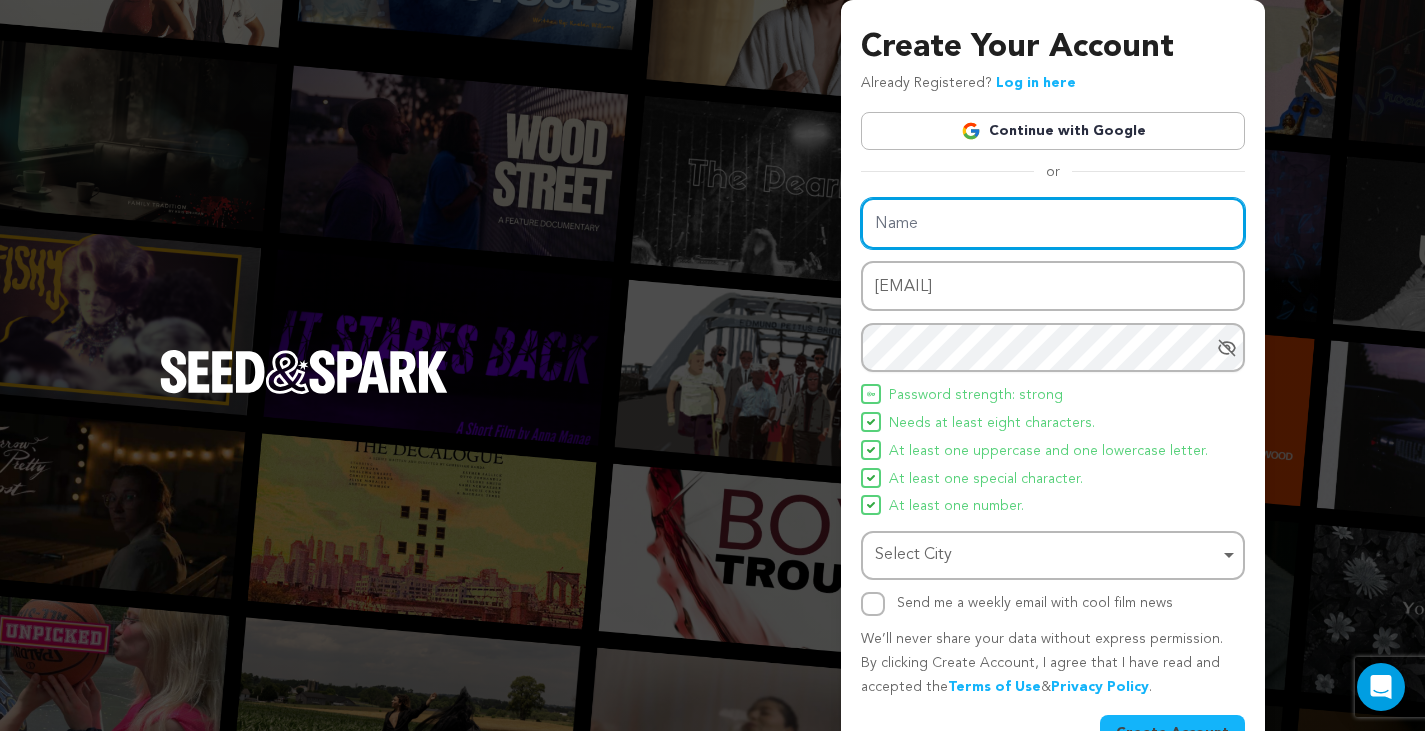 drag, startPoint x: 1223, startPoint y: 340, endPoint x: 945, endPoint y: 218, distance: 303.59183 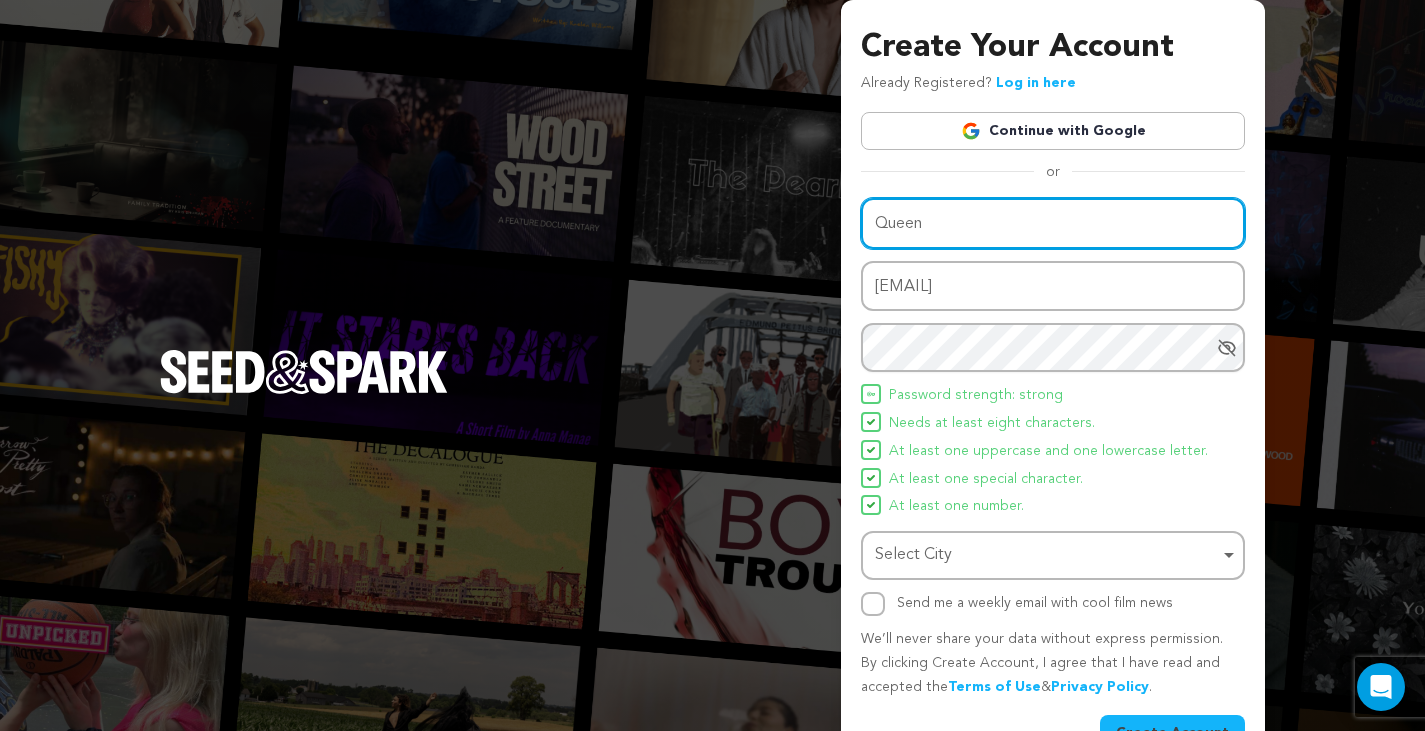 click on "Select City Remove item" at bounding box center [1047, 555] 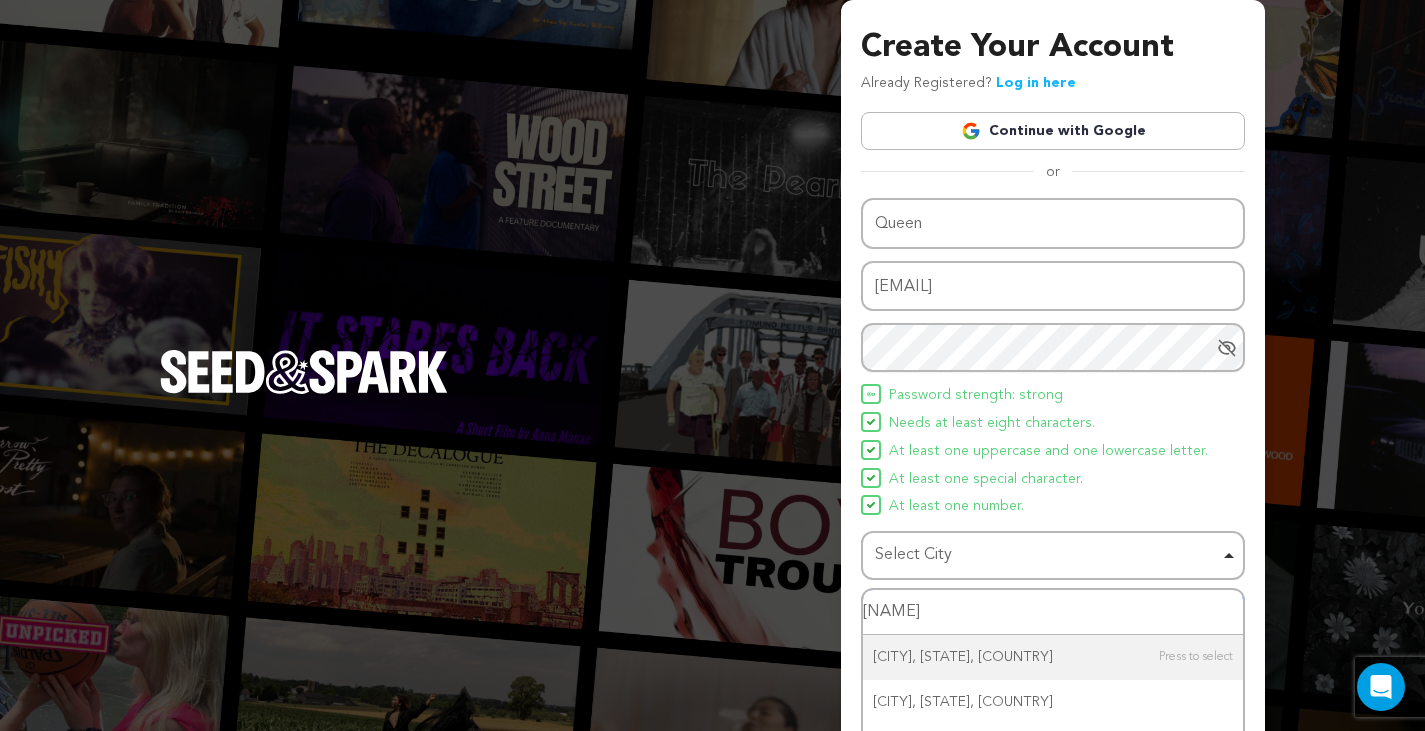 type on "lawrencevi" 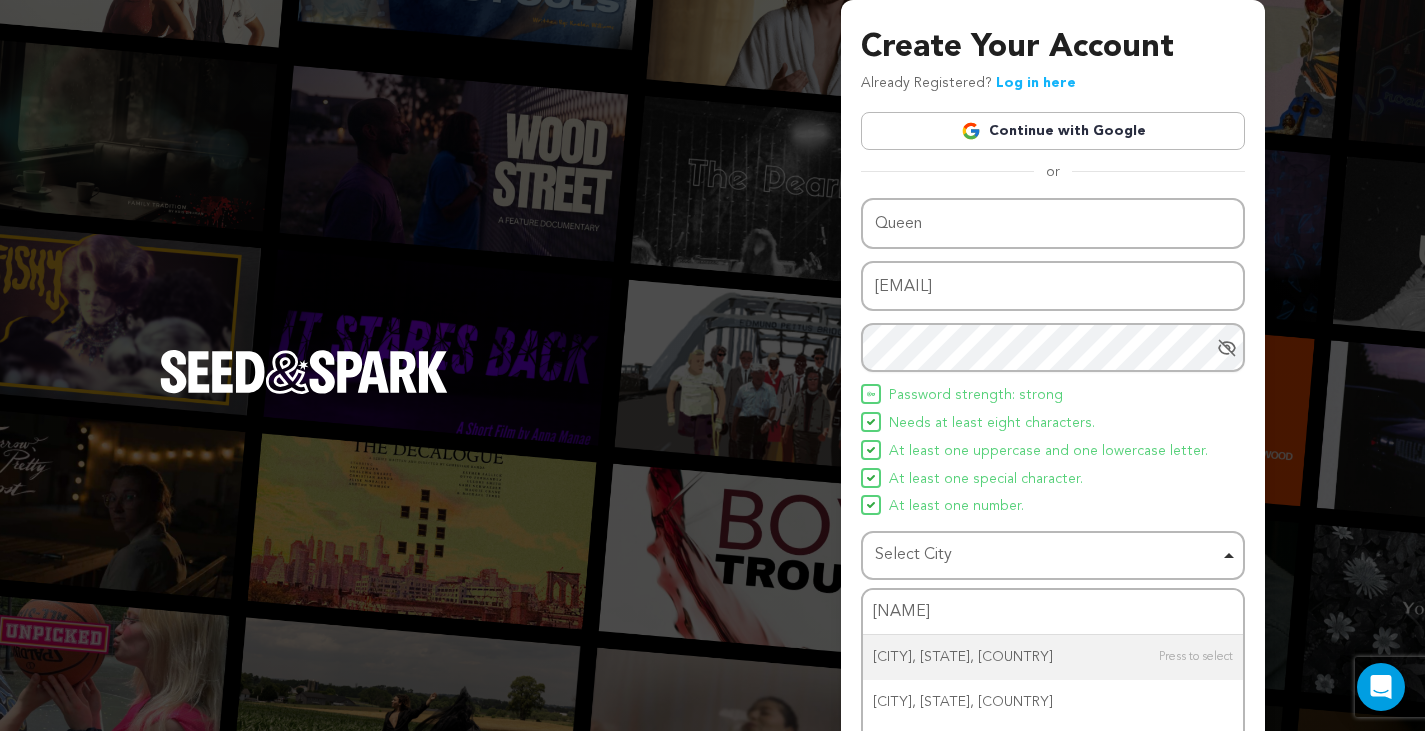 type 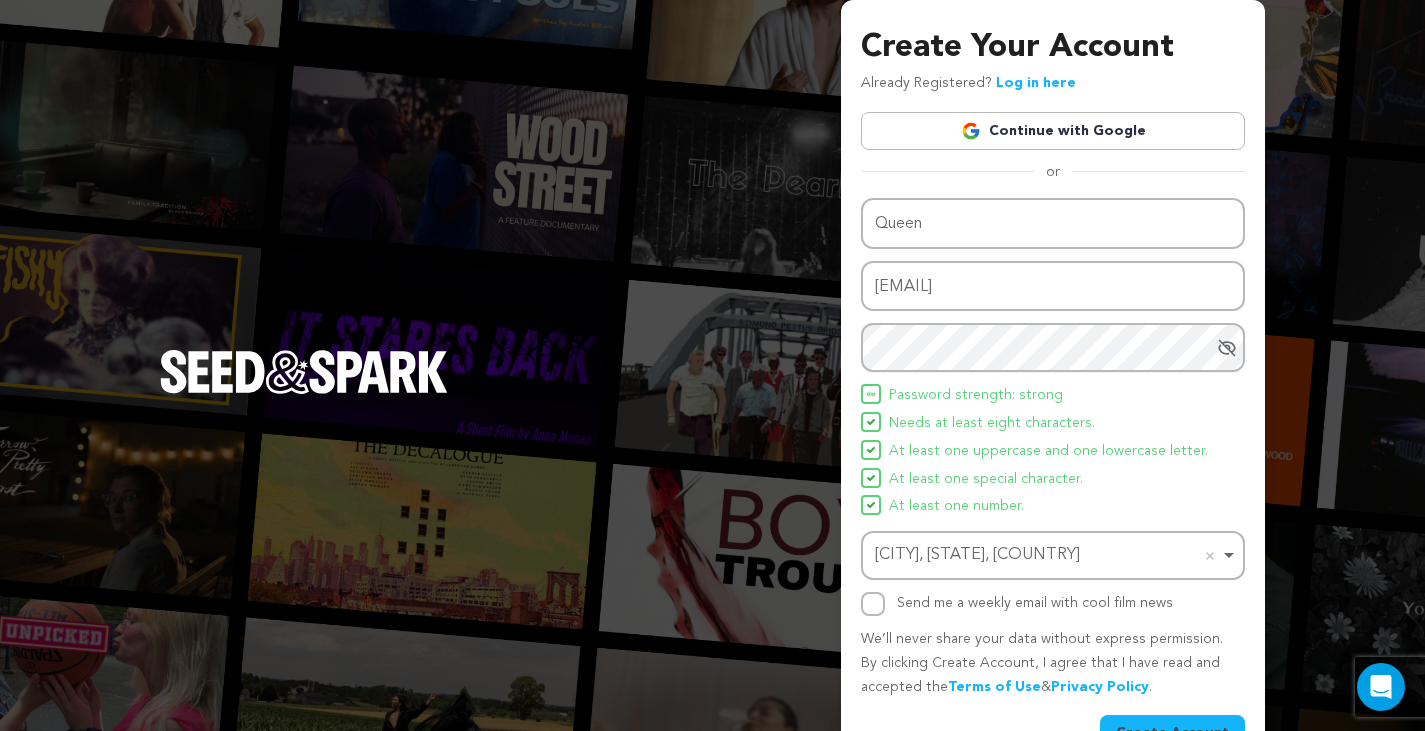 click on "Create Account" at bounding box center [1172, 733] 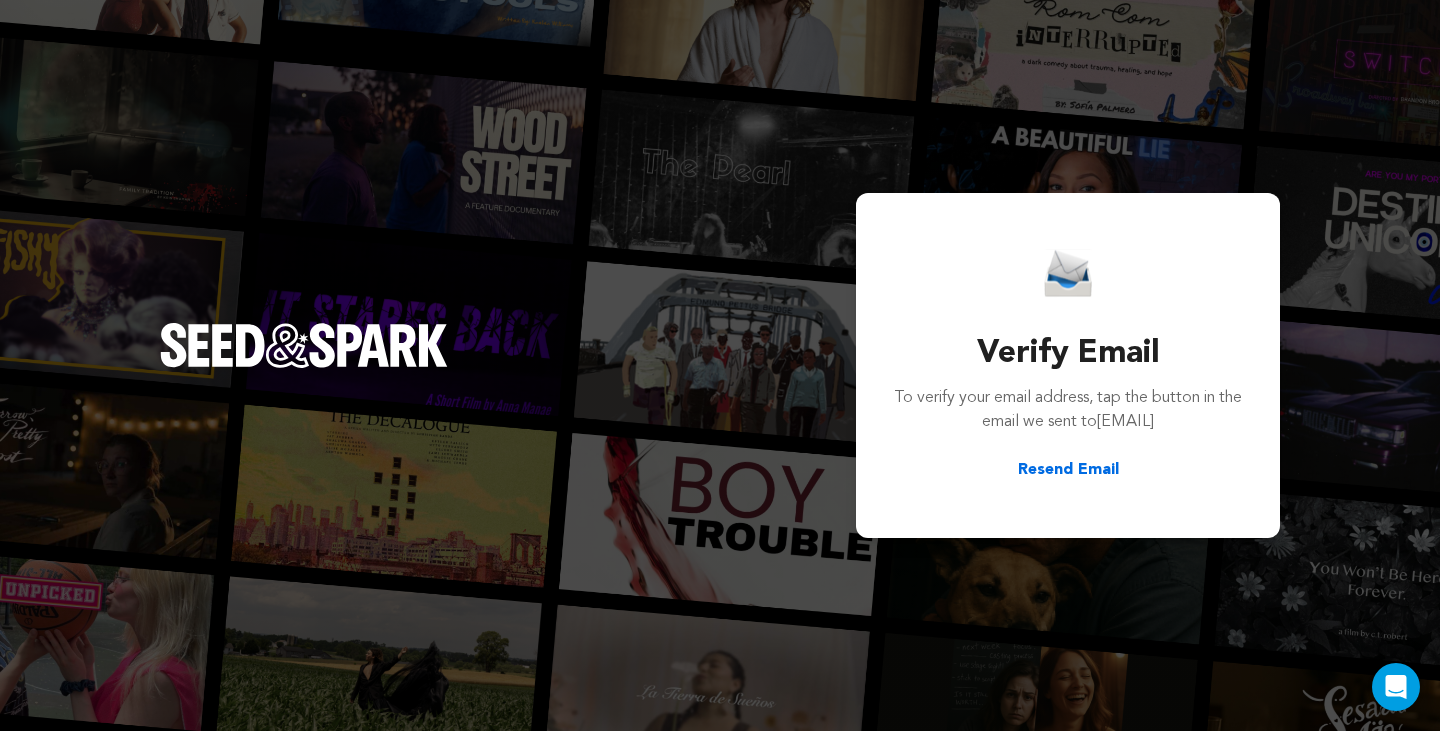 scroll, scrollTop: 0, scrollLeft: 0, axis: both 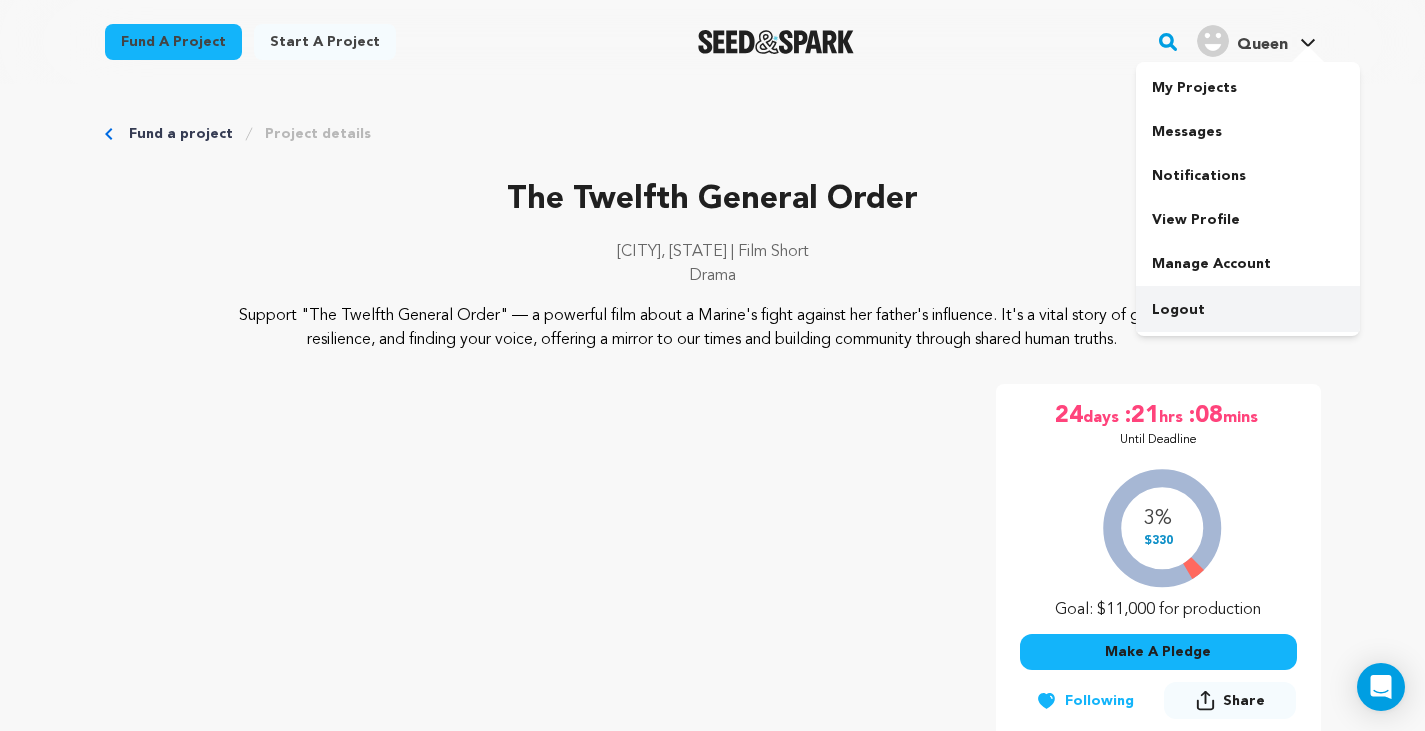 click on "Logout" at bounding box center [1248, 310] 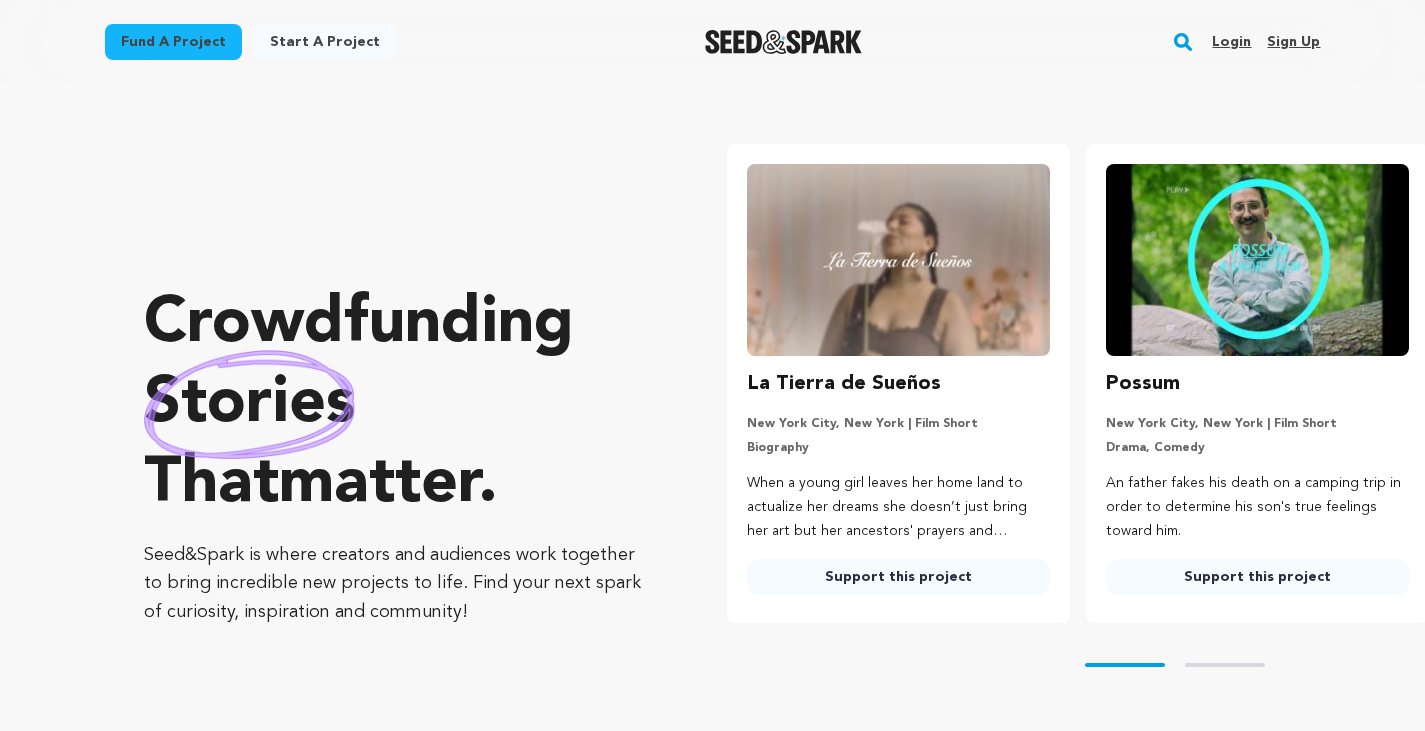 scroll, scrollTop: 0, scrollLeft: 0, axis: both 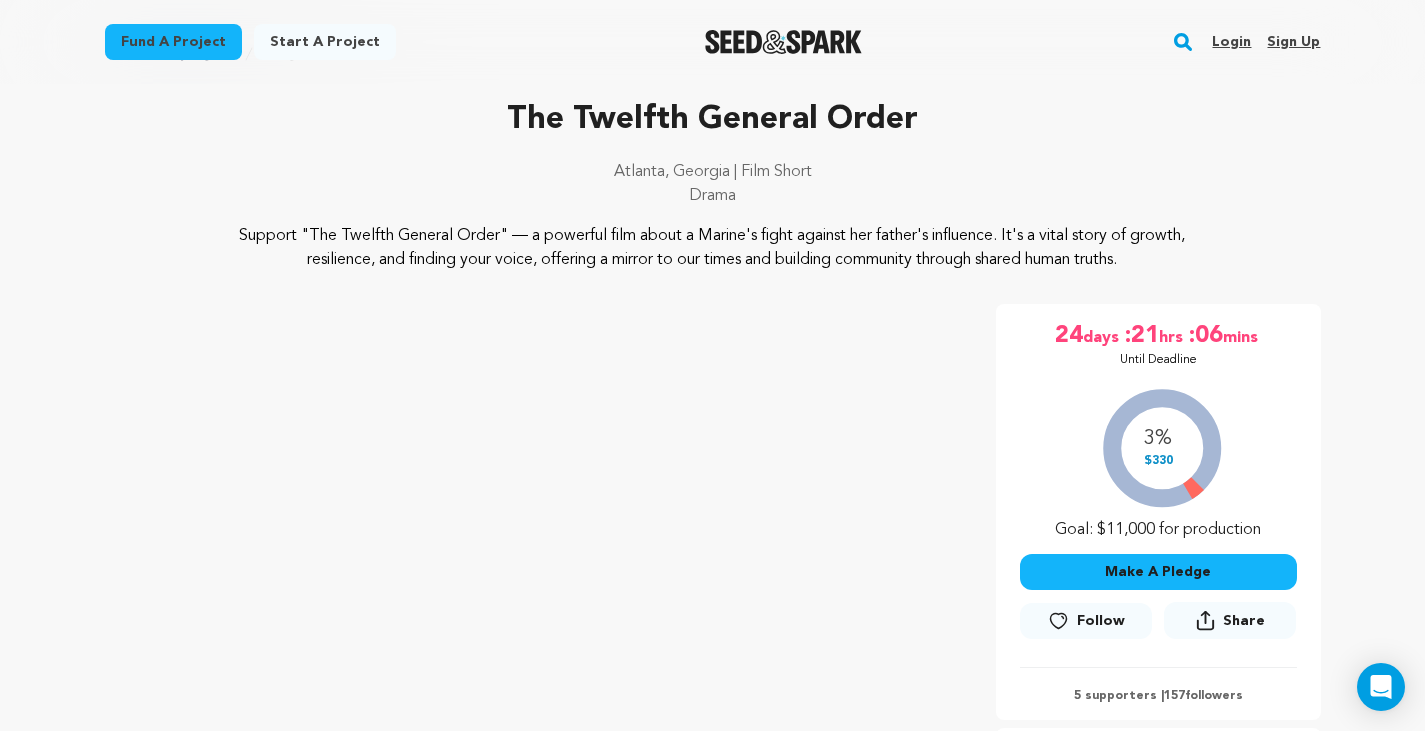 click on "Follow" at bounding box center [1086, 621] 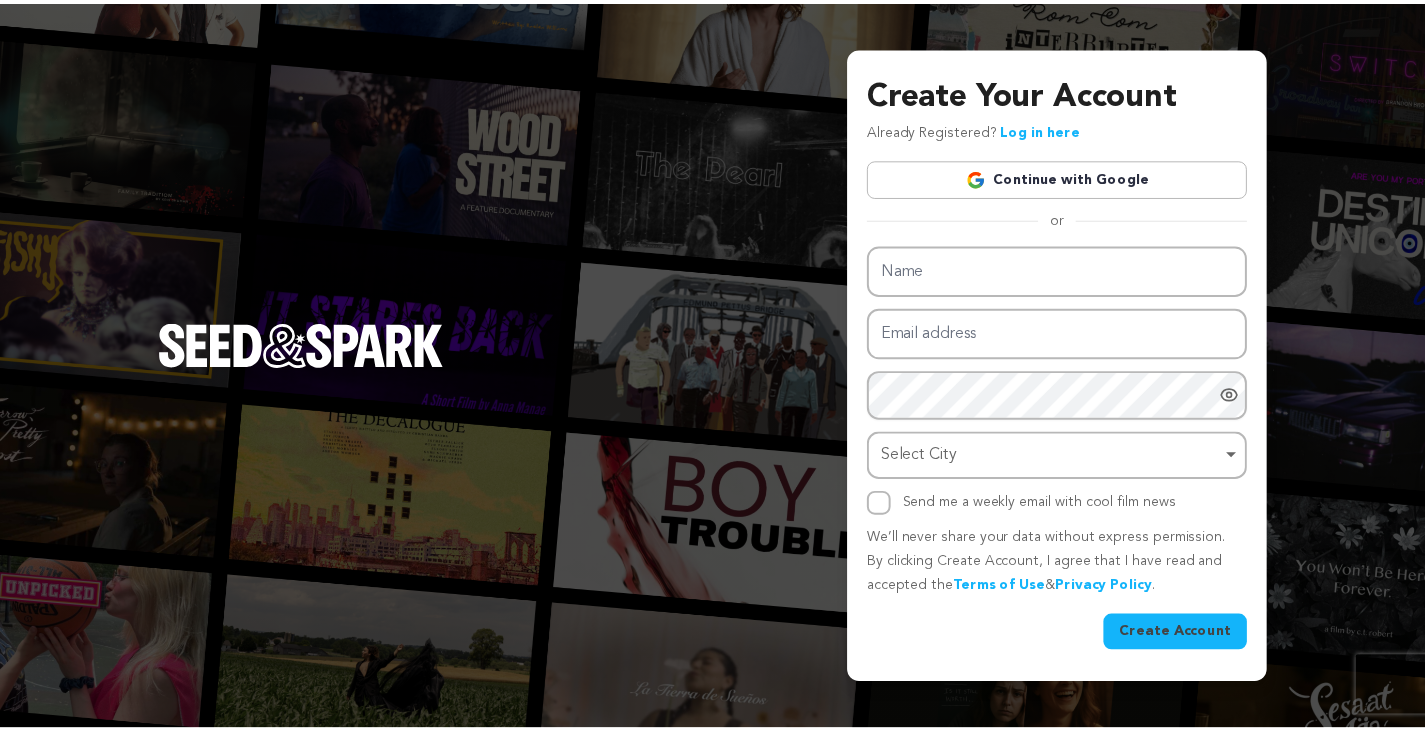 scroll, scrollTop: 0, scrollLeft: 0, axis: both 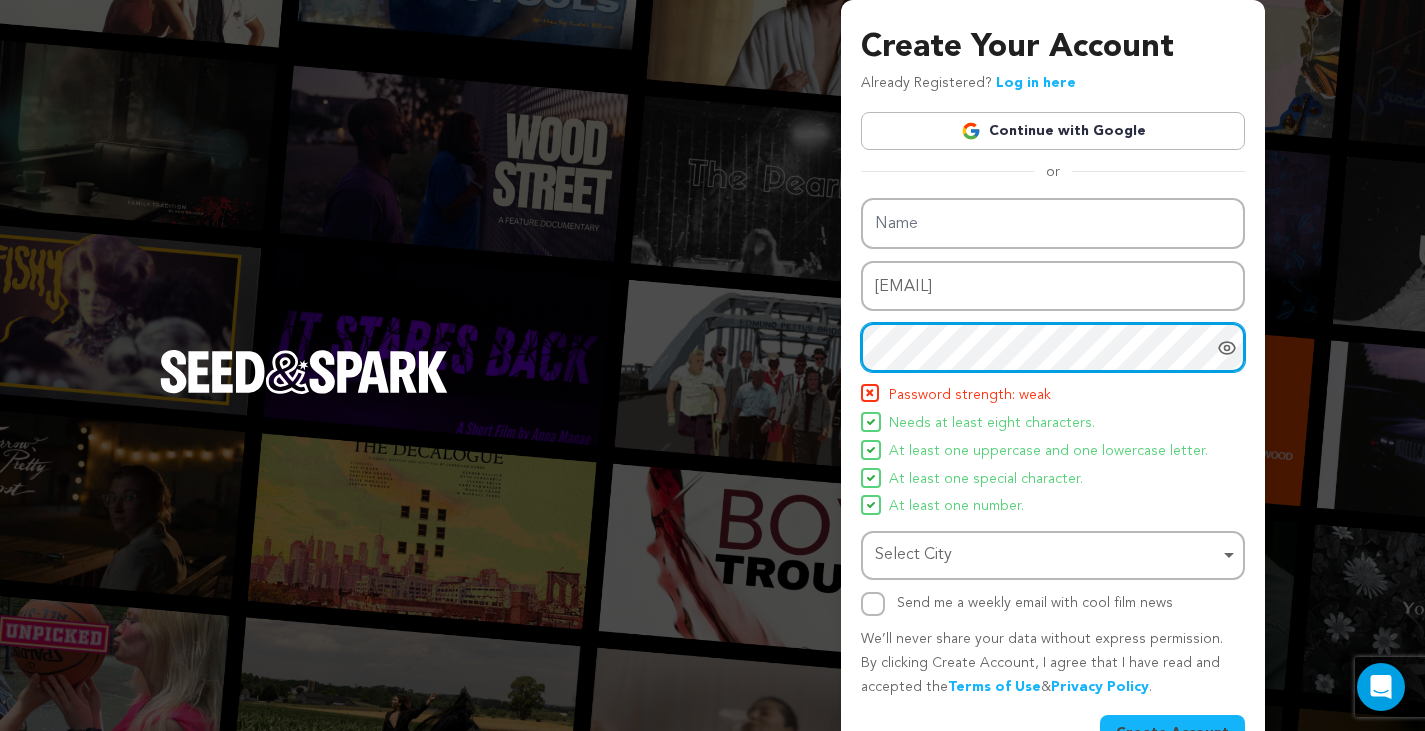 drag, startPoint x: 1009, startPoint y: 336, endPoint x: 794, endPoint y: 327, distance: 215.1883 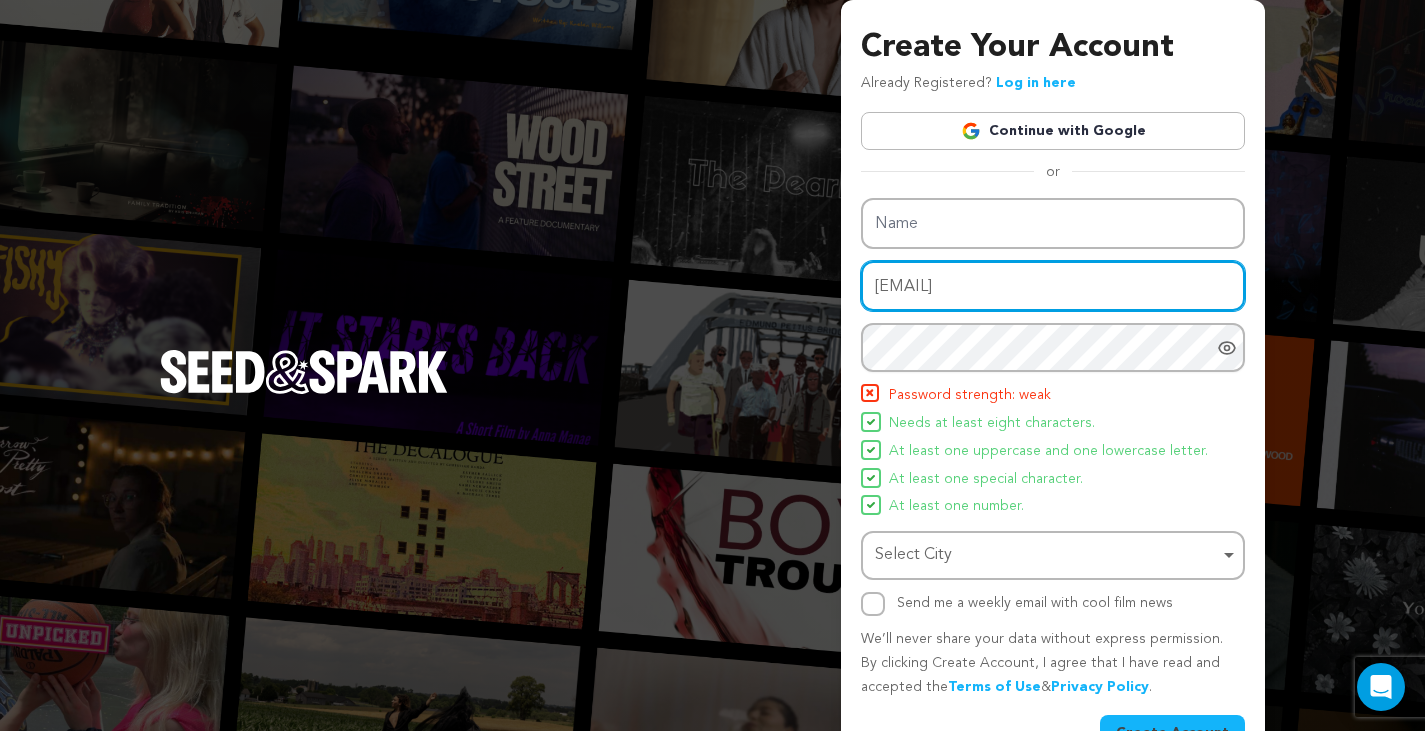 drag, startPoint x: 1018, startPoint y: 284, endPoint x: 802, endPoint y: 292, distance: 216.1481 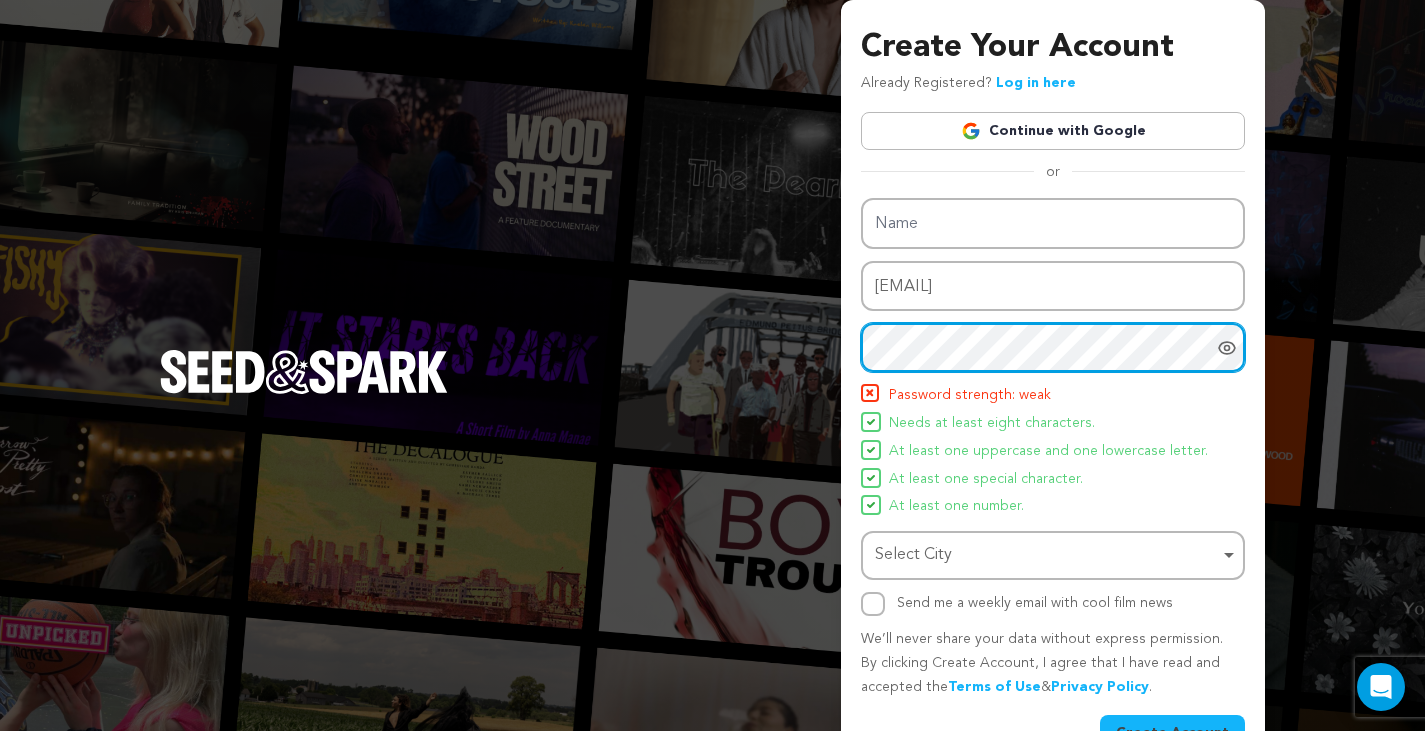 click on "Create Your Account
Already Registered?
Log in here
Continue with Google
or
eyJpdiI6IjY5RG01UVNVTUcvTm9rcXJkZkNkRVE9PSIsInZhbHVlIjoiNDBCanFrMmpRdzErTGU1VUdmbnRwQT09IiwibWFjIjoiMGFhZjI1NDE2OWM2MDg3NGZkZWUyNGMxMzMzNmZmODVhNGU1NzFlYjE0ODE2MTE4NmM4MTc4YmUzZWQyNWY0NyIsInRhZyI6IiJ9" at bounding box center (712, 391) 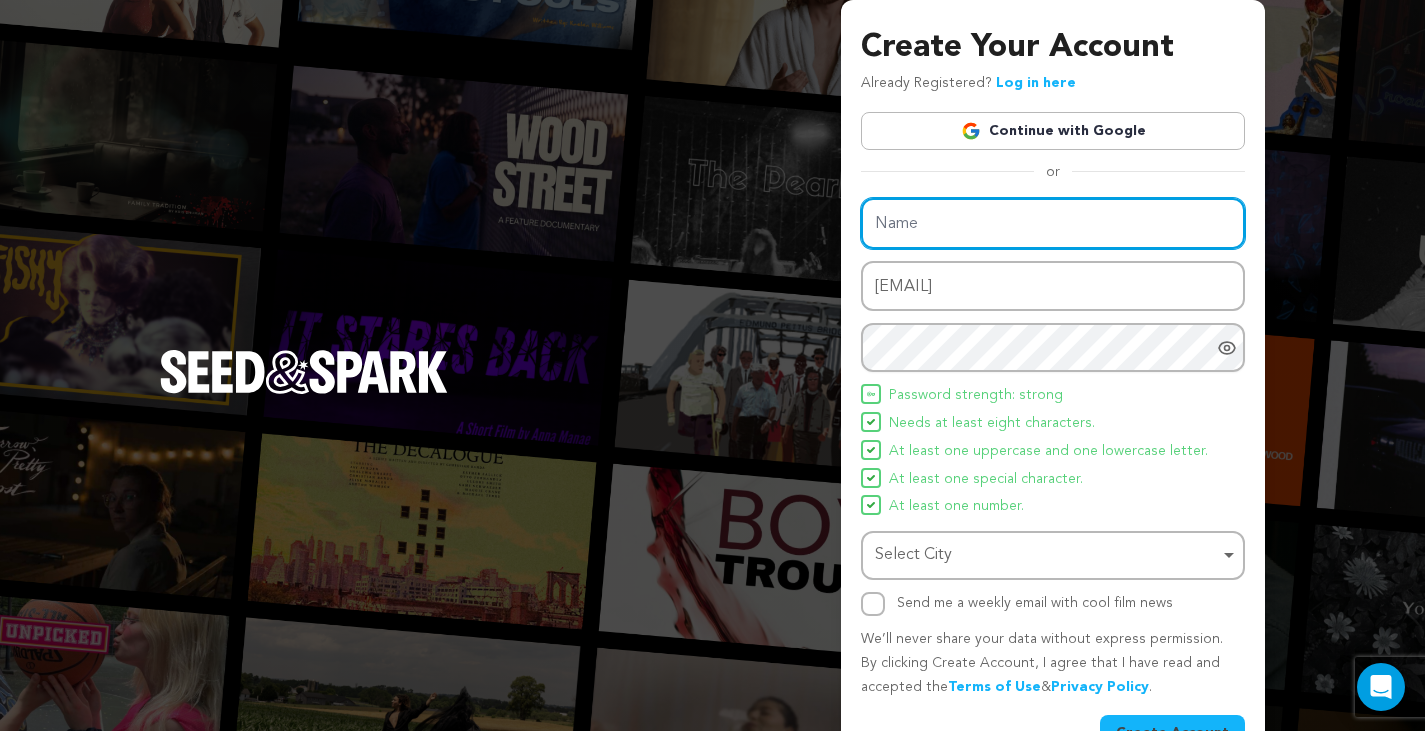 click on "Name" at bounding box center [1053, 223] 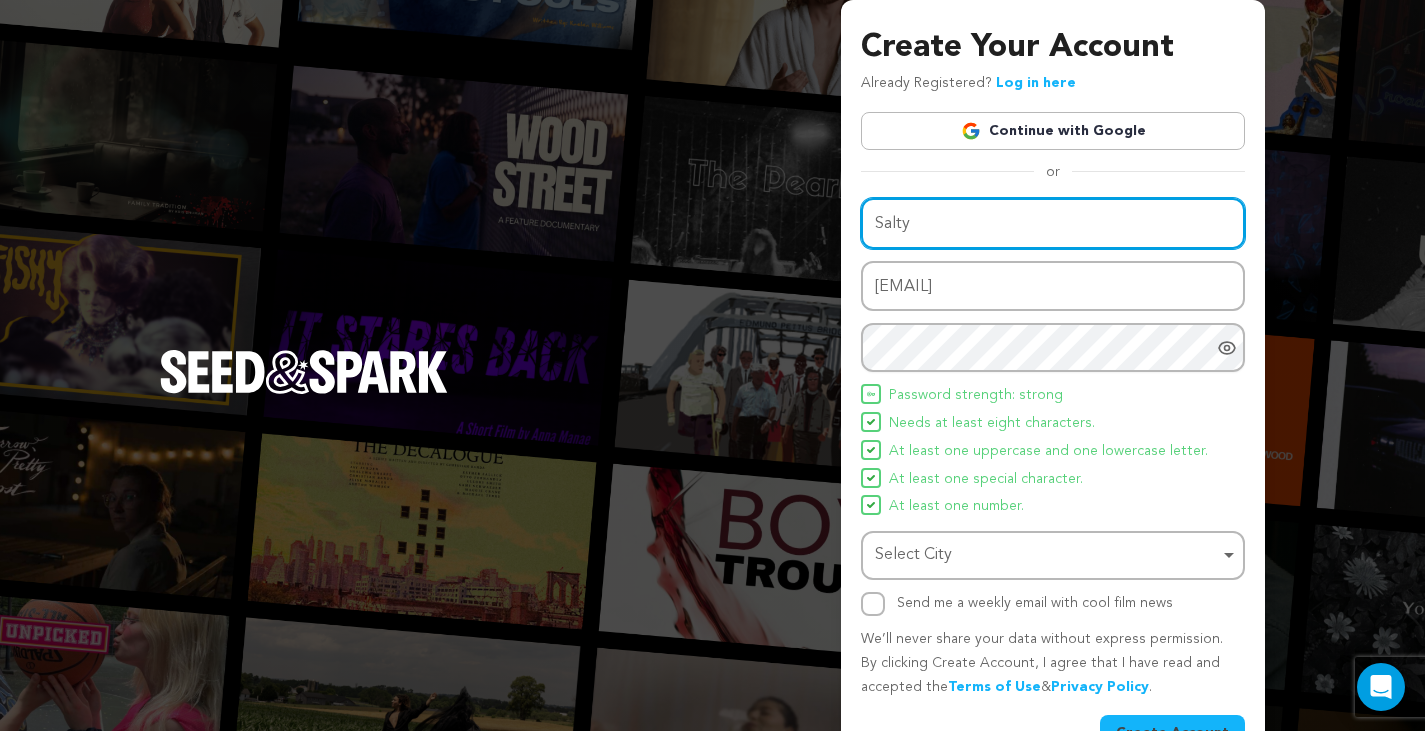 click on "Select City Remove item" at bounding box center (1047, 555) 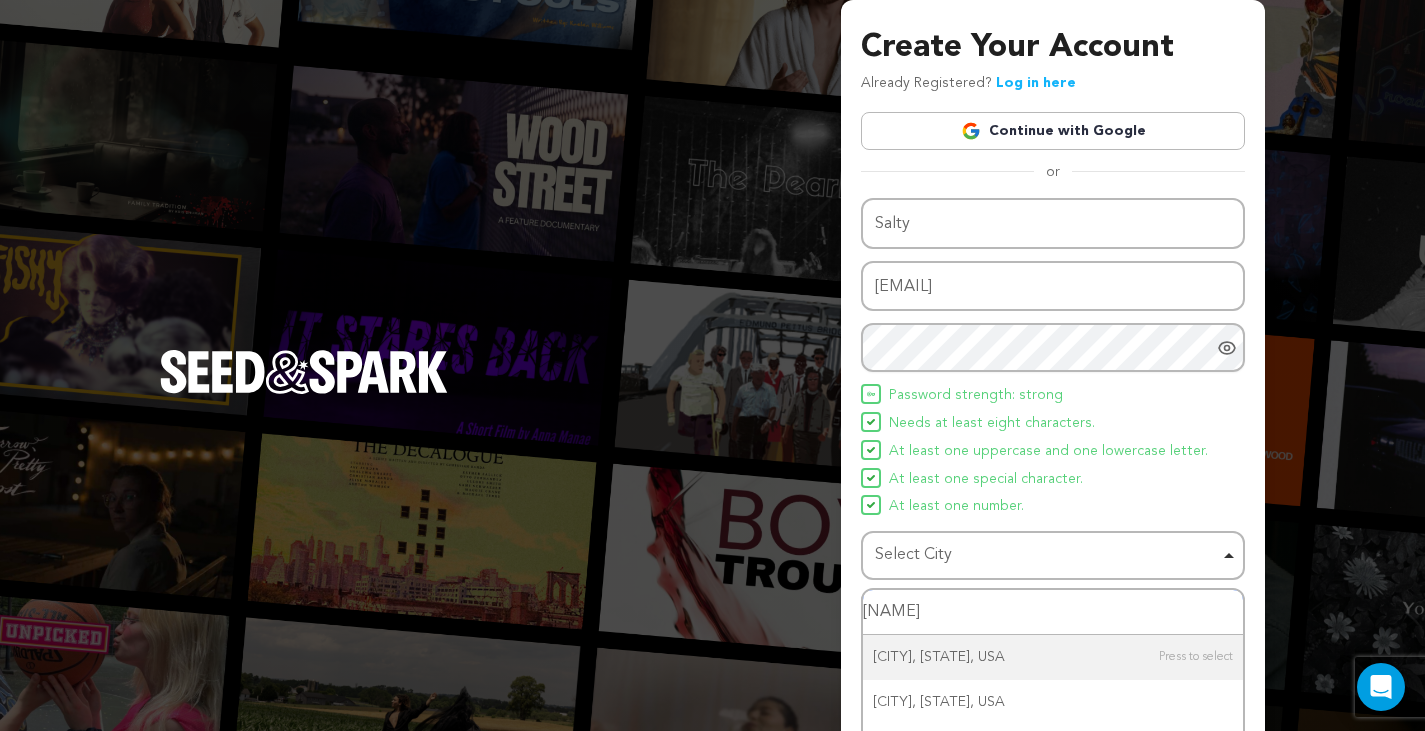 type on "atlan" 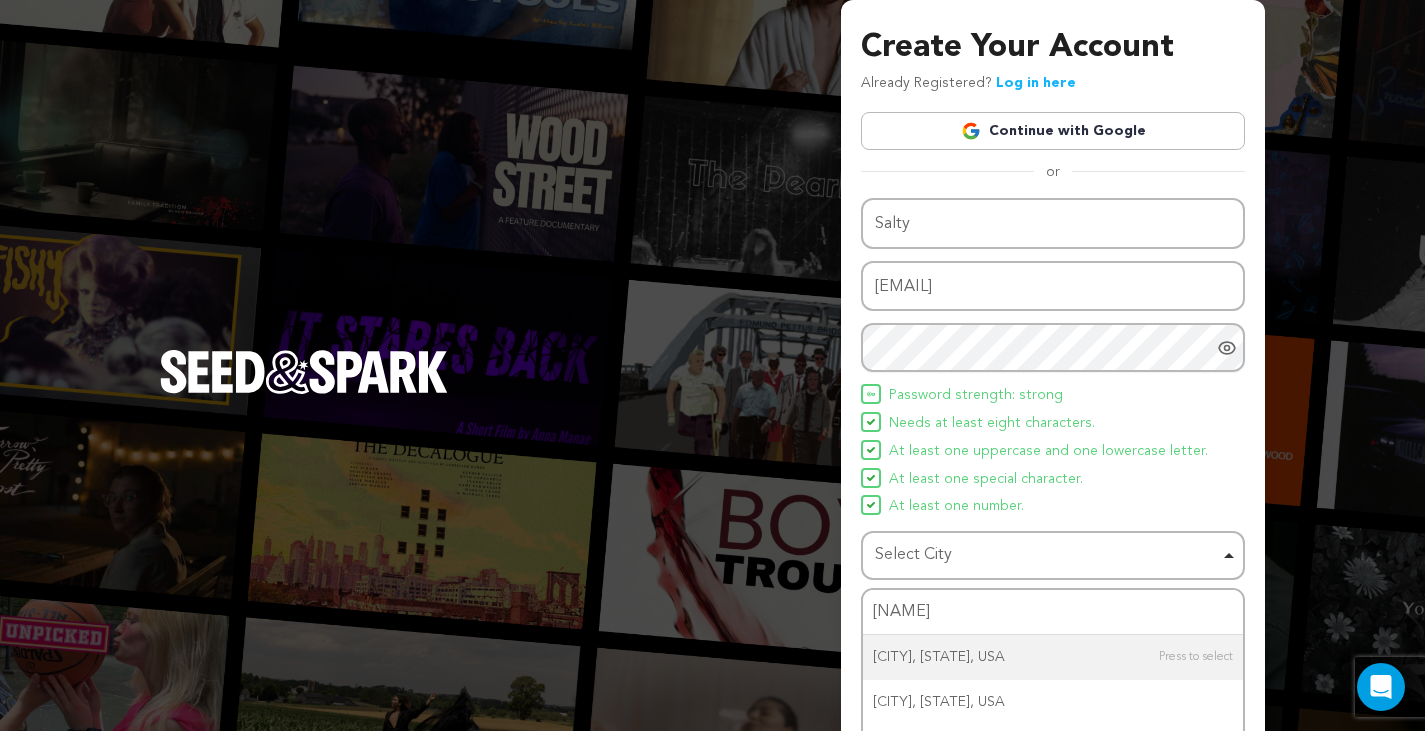 type 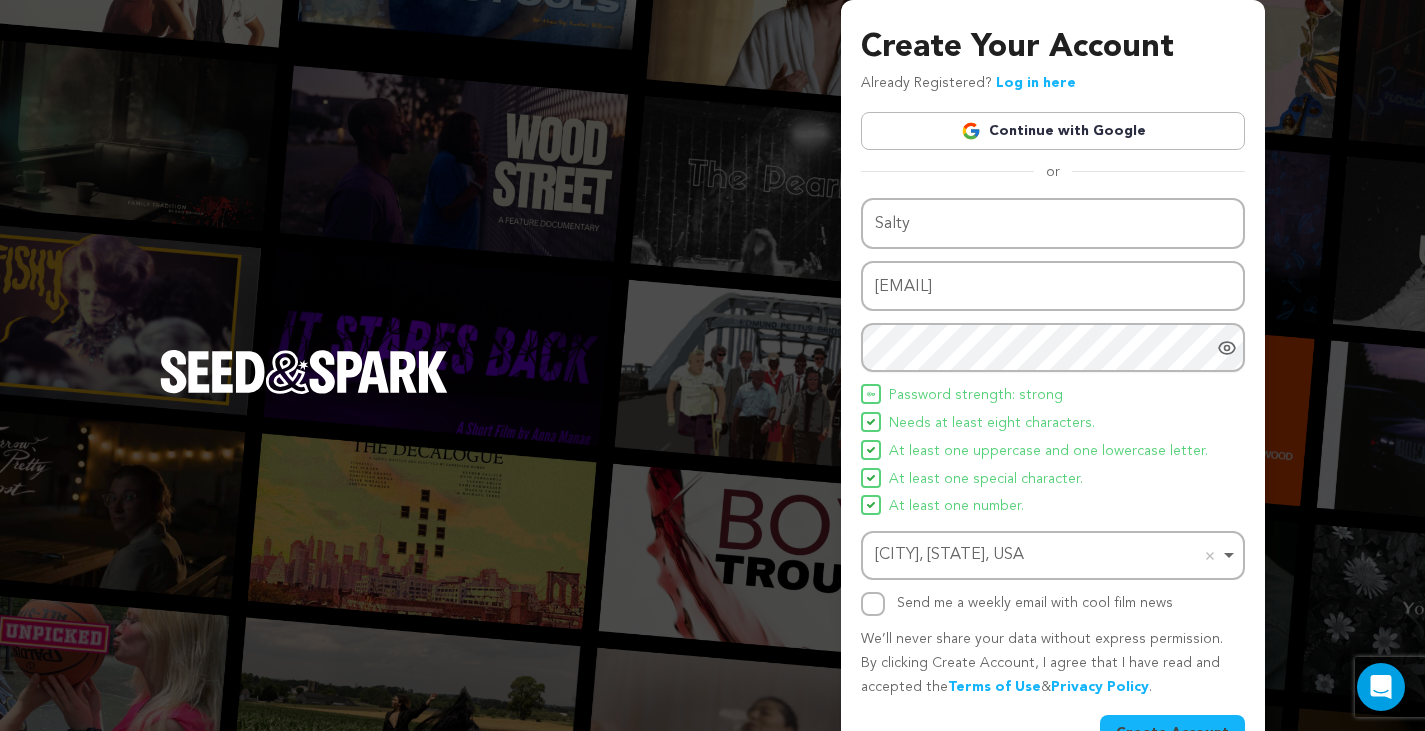 click on "Create Account" at bounding box center [1172, 733] 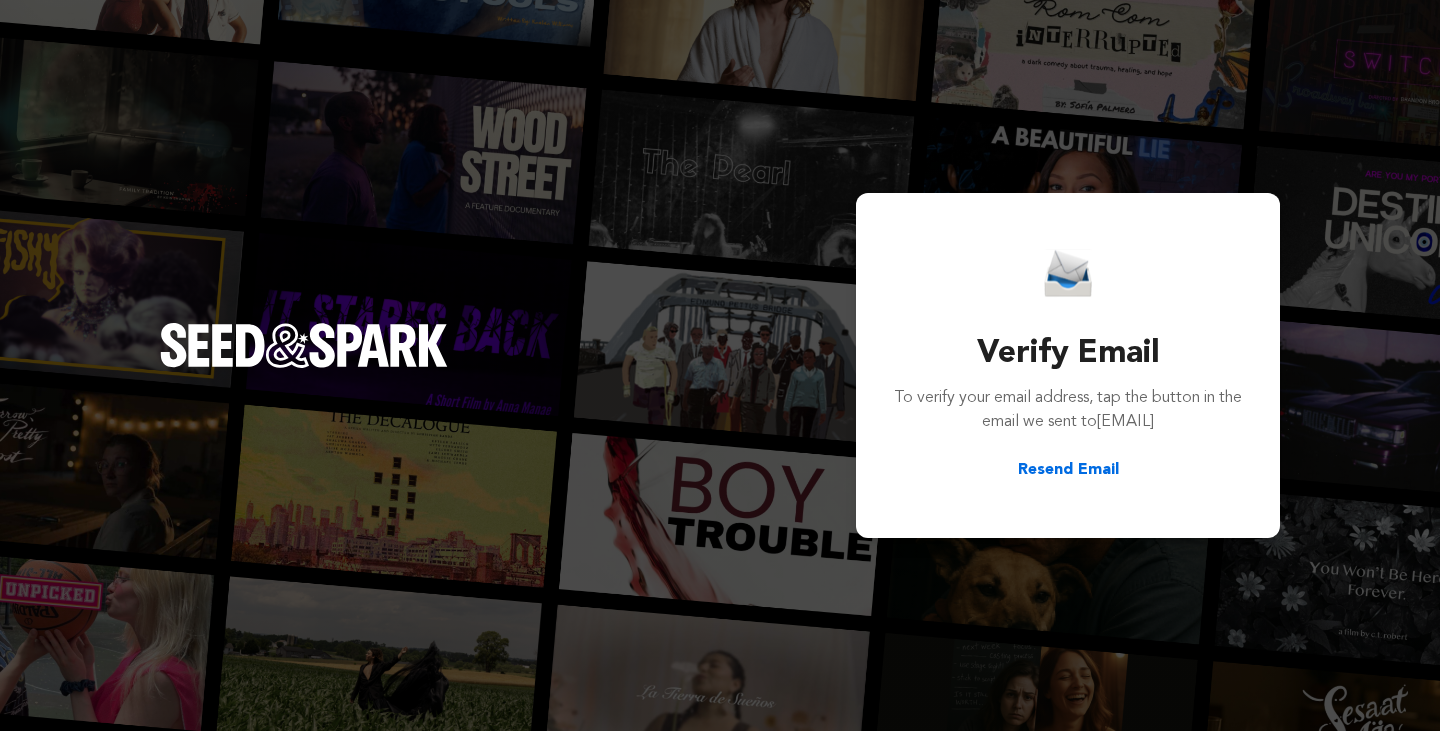 scroll, scrollTop: 0, scrollLeft: 0, axis: both 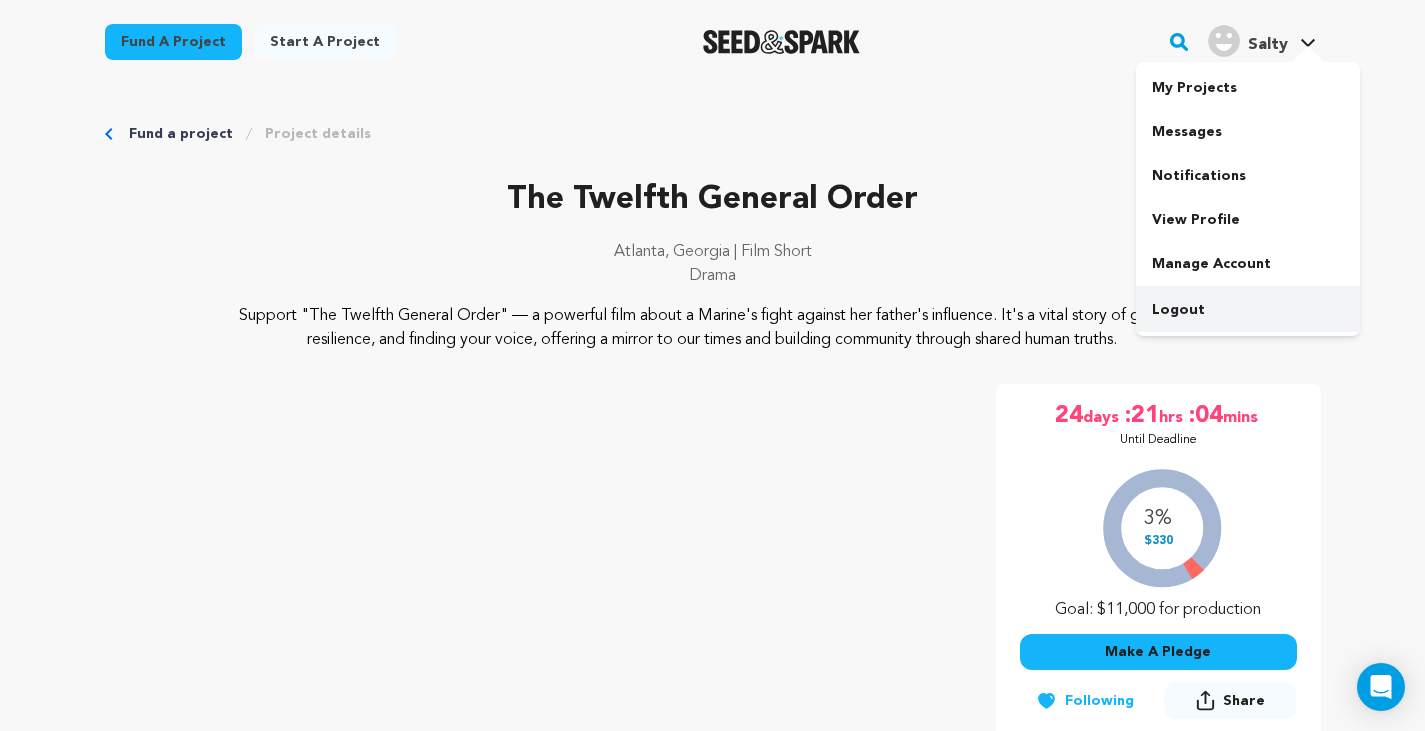 click on "Logout" at bounding box center (1248, 310) 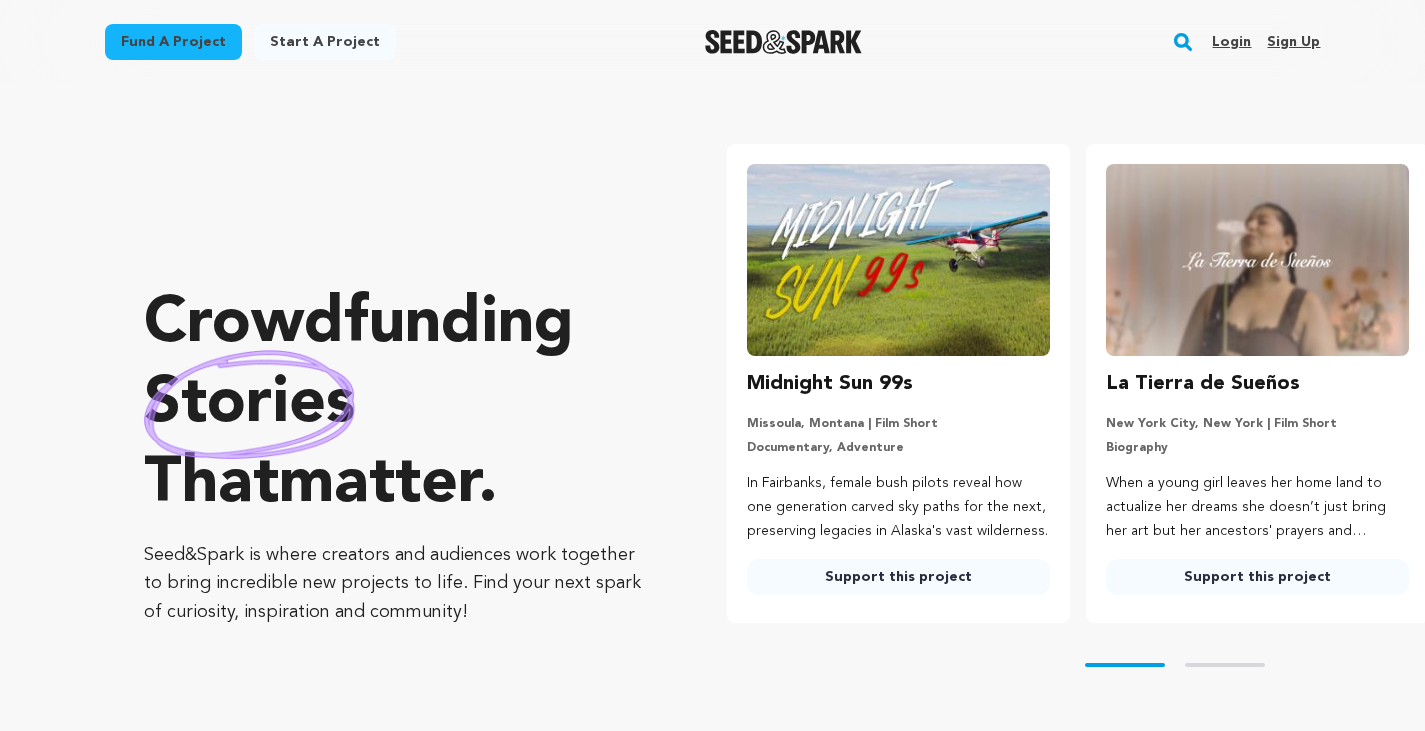 scroll, scrollTop: 0, scrollLeft: 0, axis: both 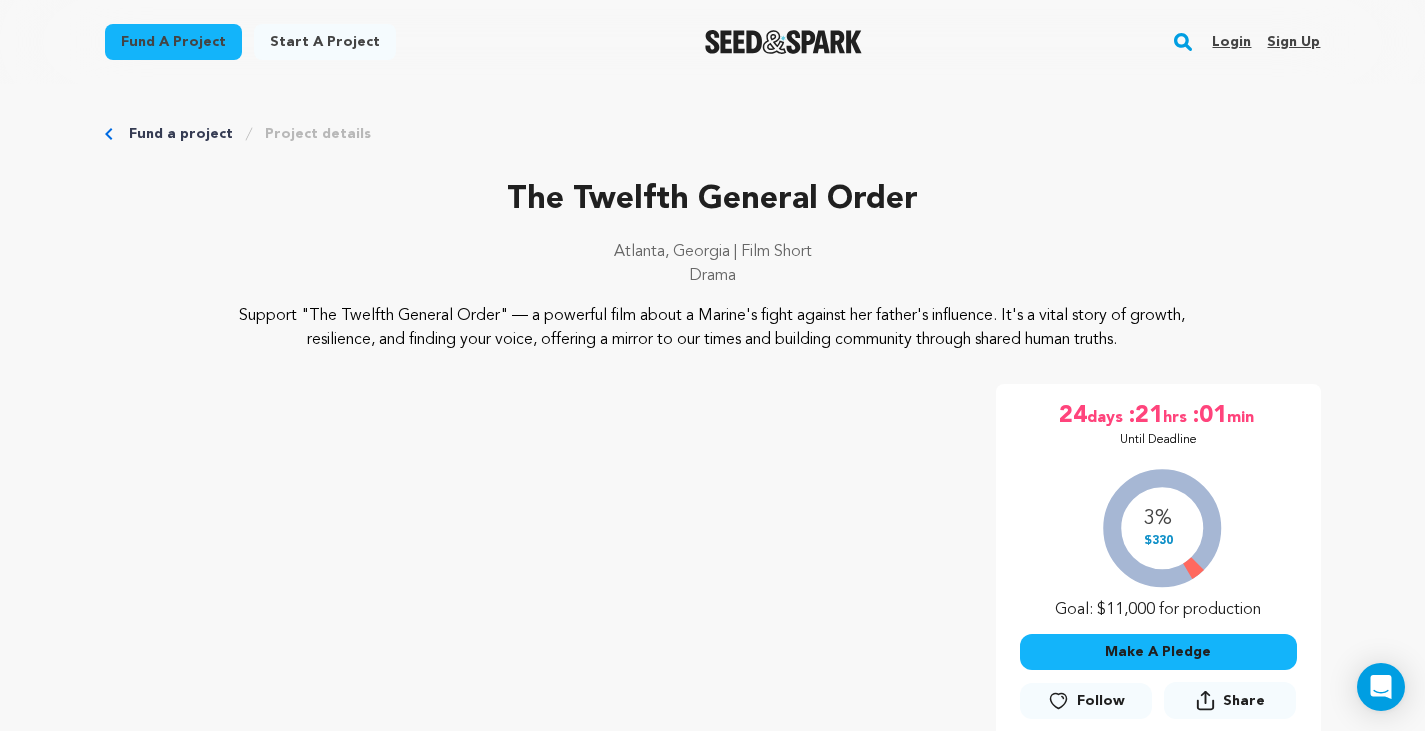 click on "Follow" at bounding box center (1101, 701) 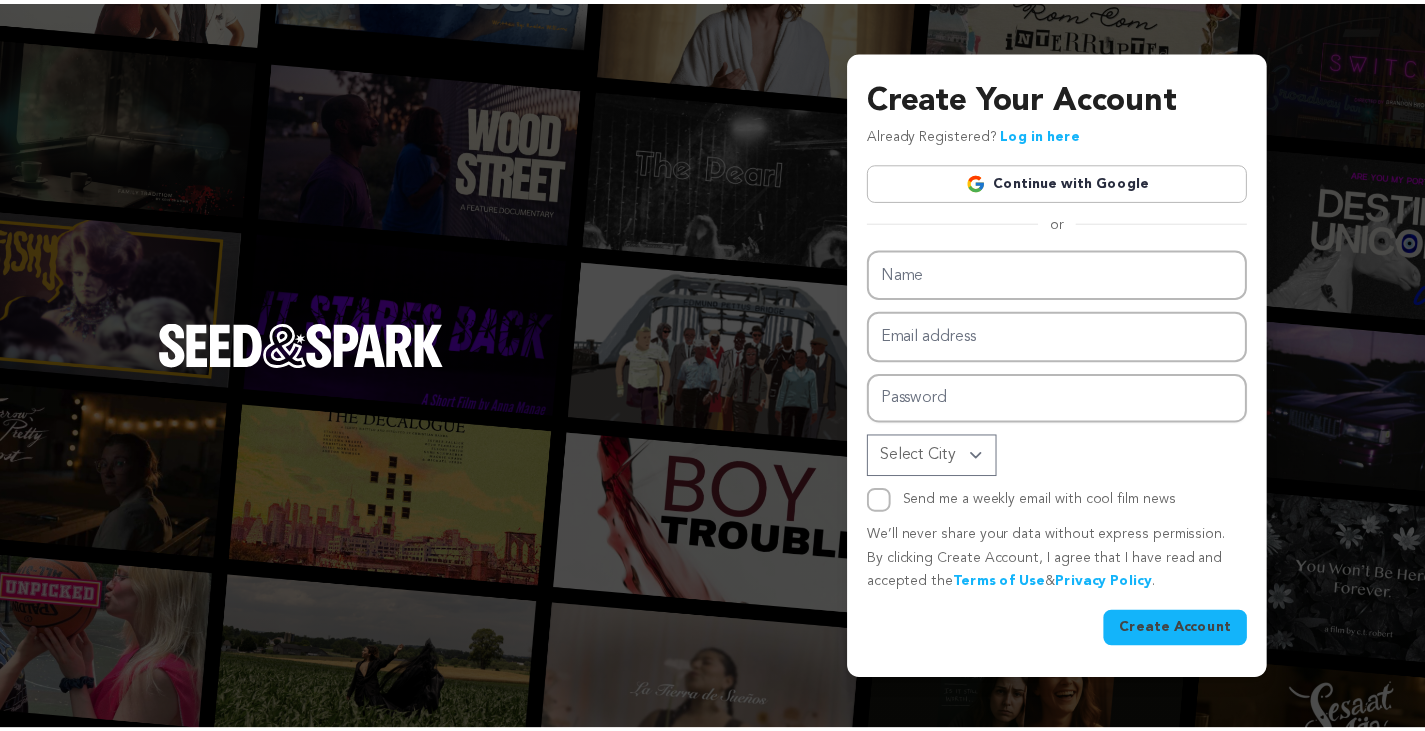 scroll, scrollTop: 0, scrollLeft: 0, axis: both 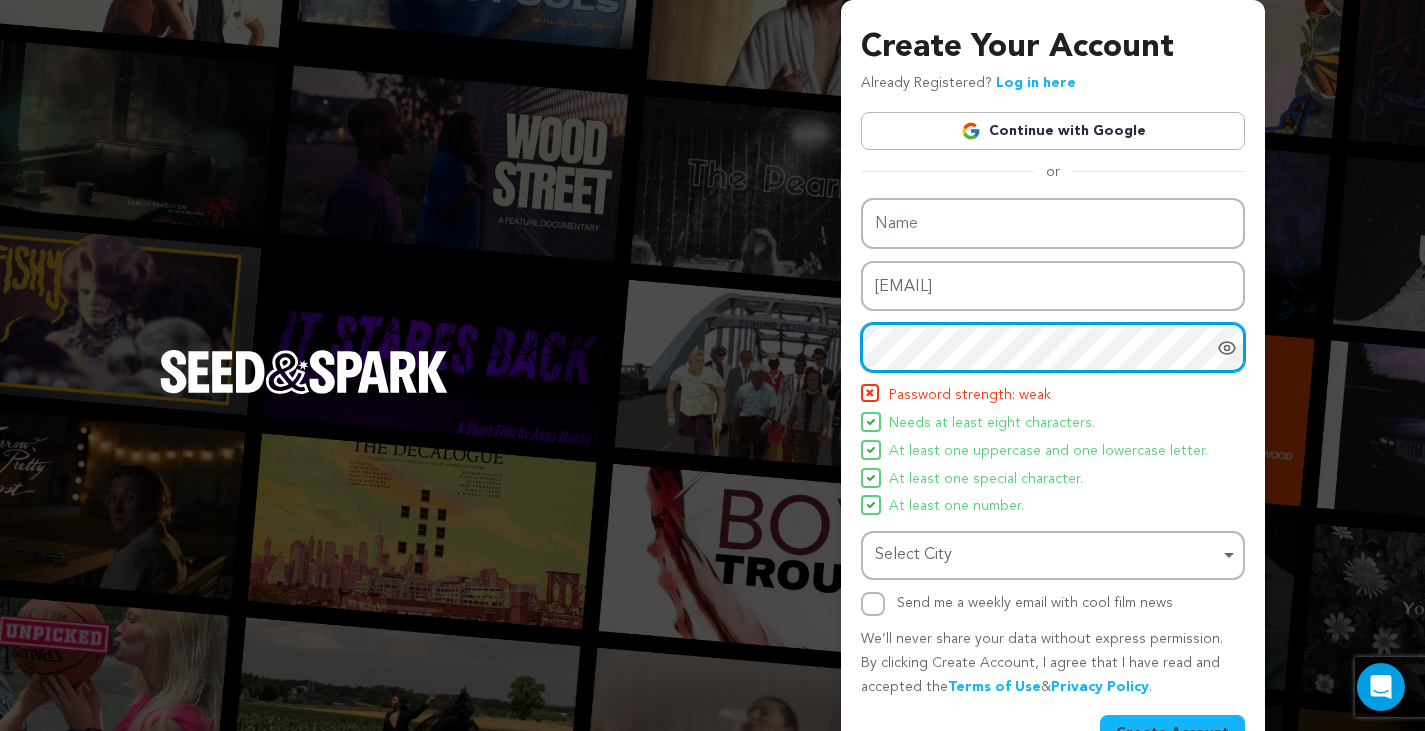 drag, startPoint x: 984, startPoint y: 339, endPoint x: 849, endPoint y: 339, distance: 135 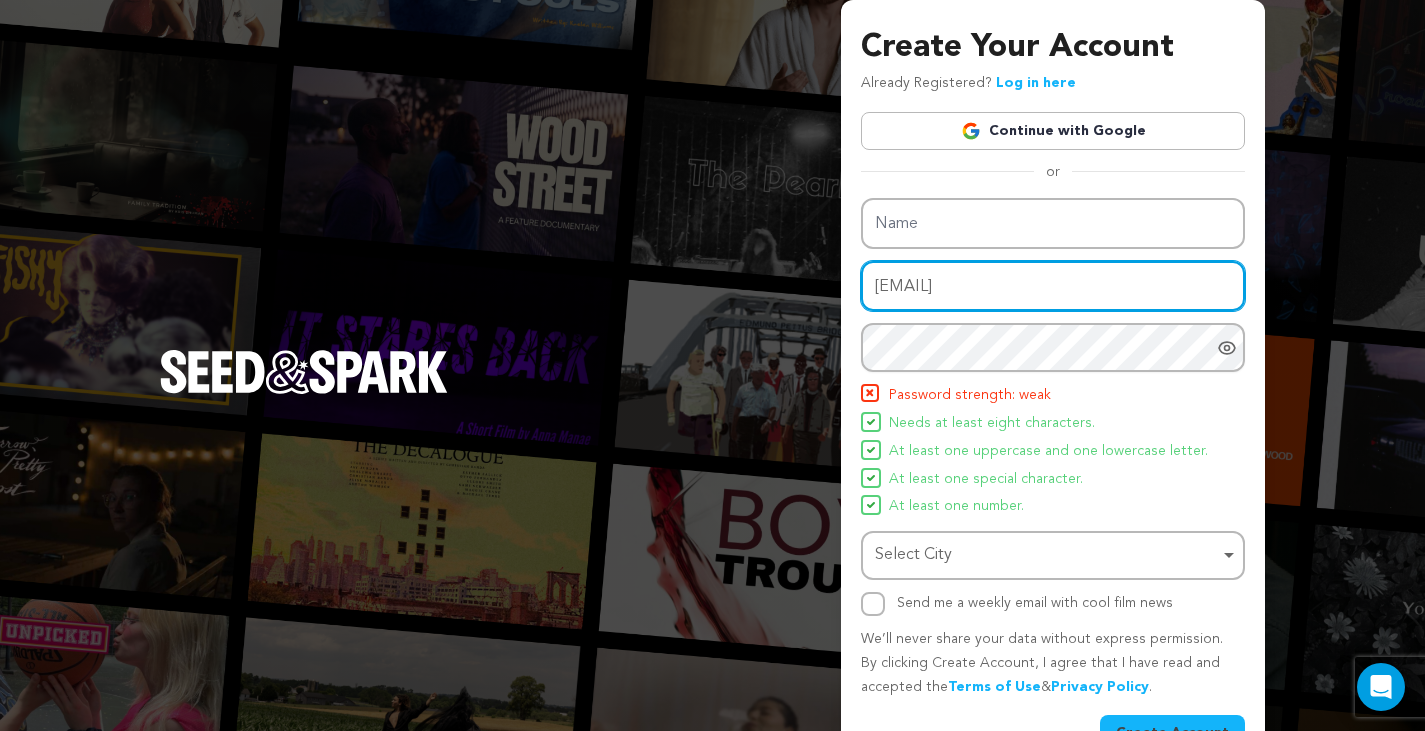 drag, startPoint x: 986, startPoint y: 287, endPoint x: 836, endPoint y: 288, distance: 150.00333 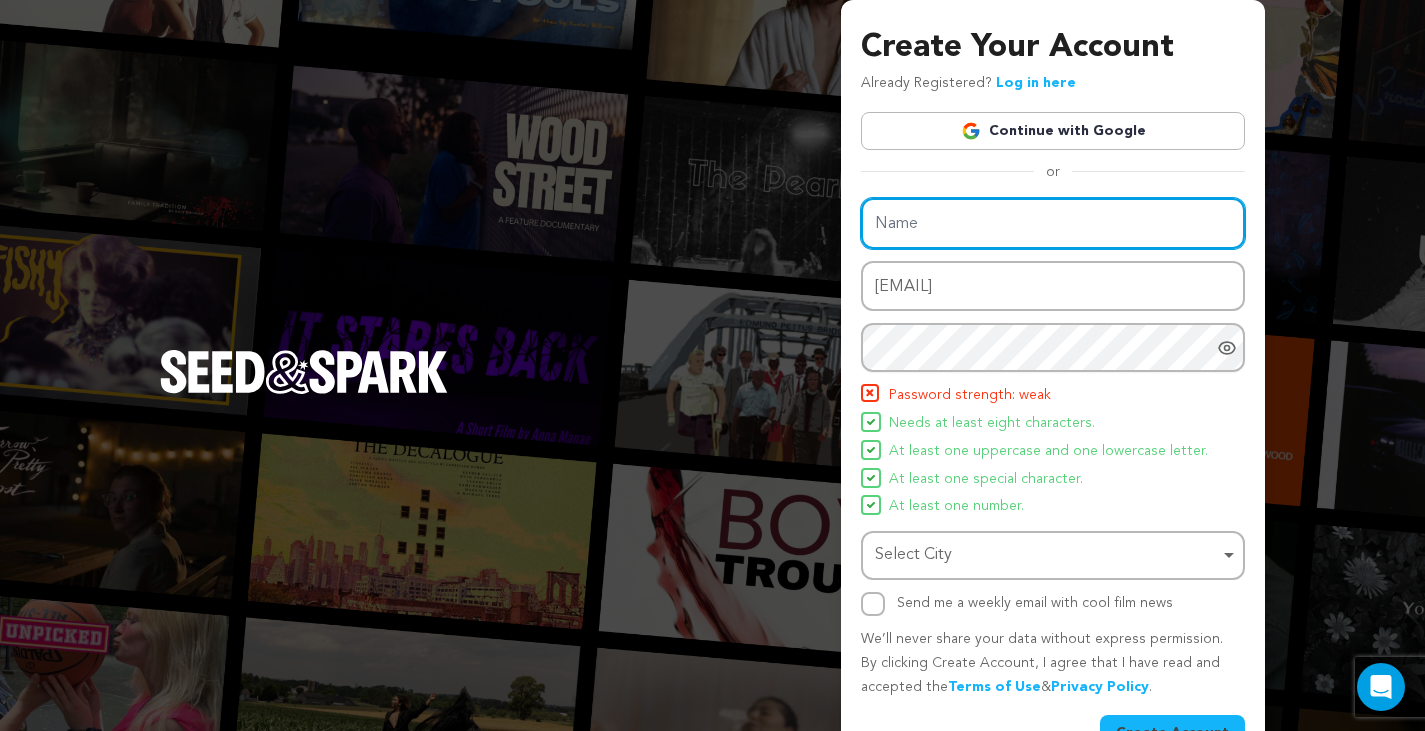 click on "Name" at bounding box center (1053, 223) 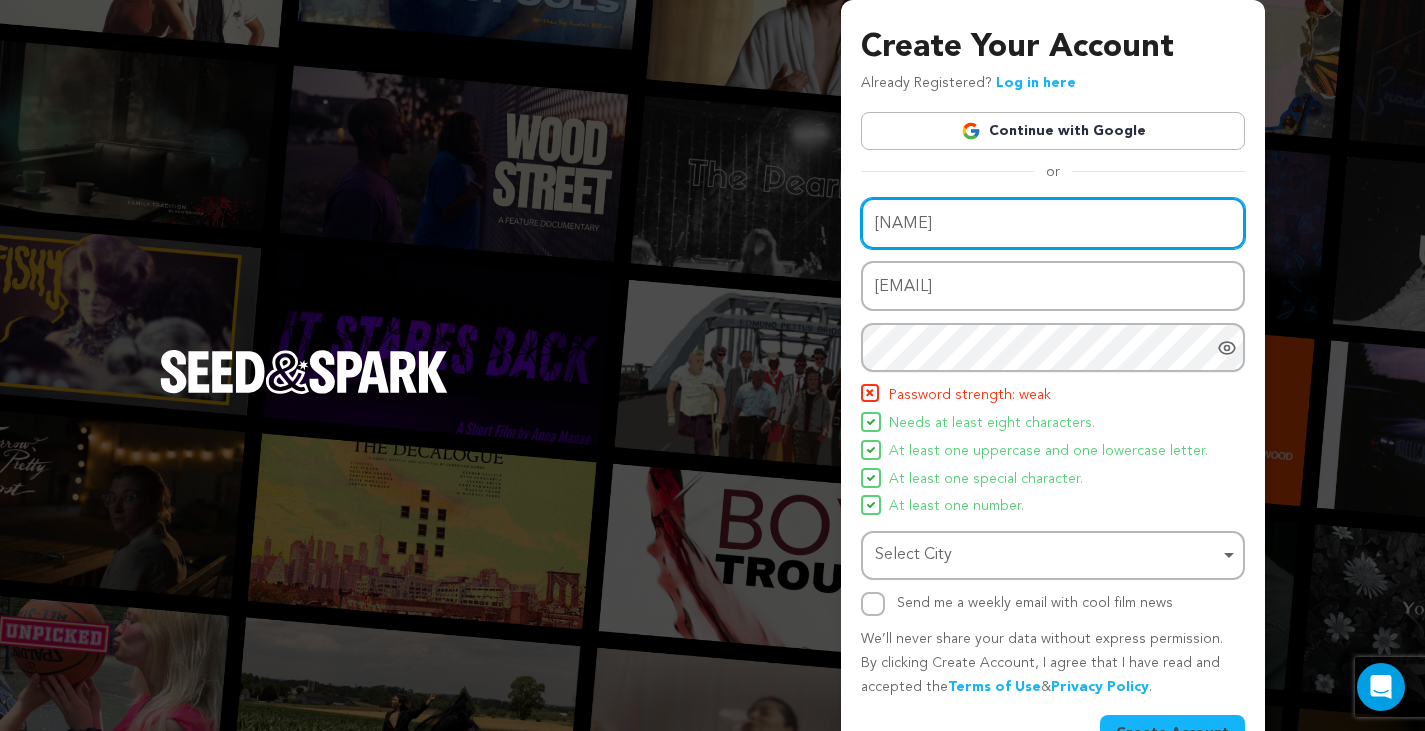 type on "[FIRST]" 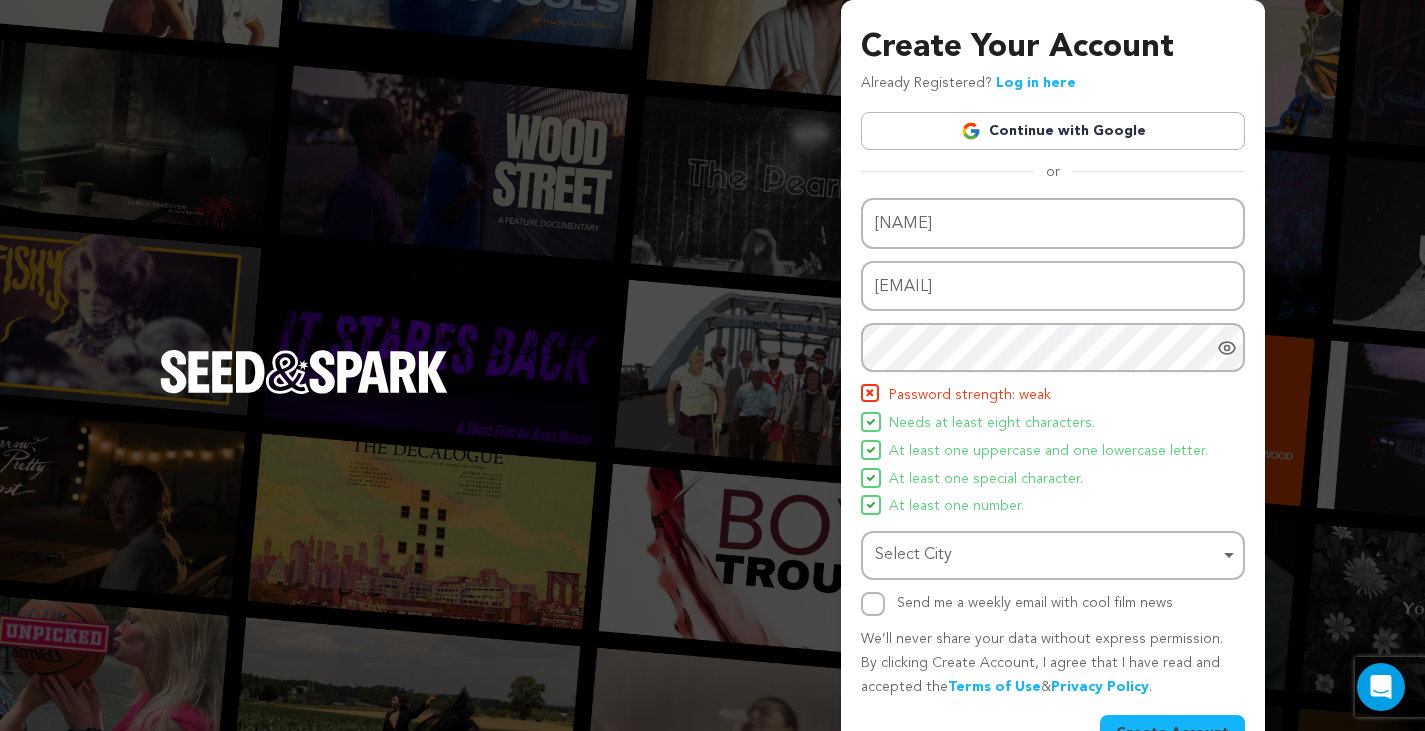 click 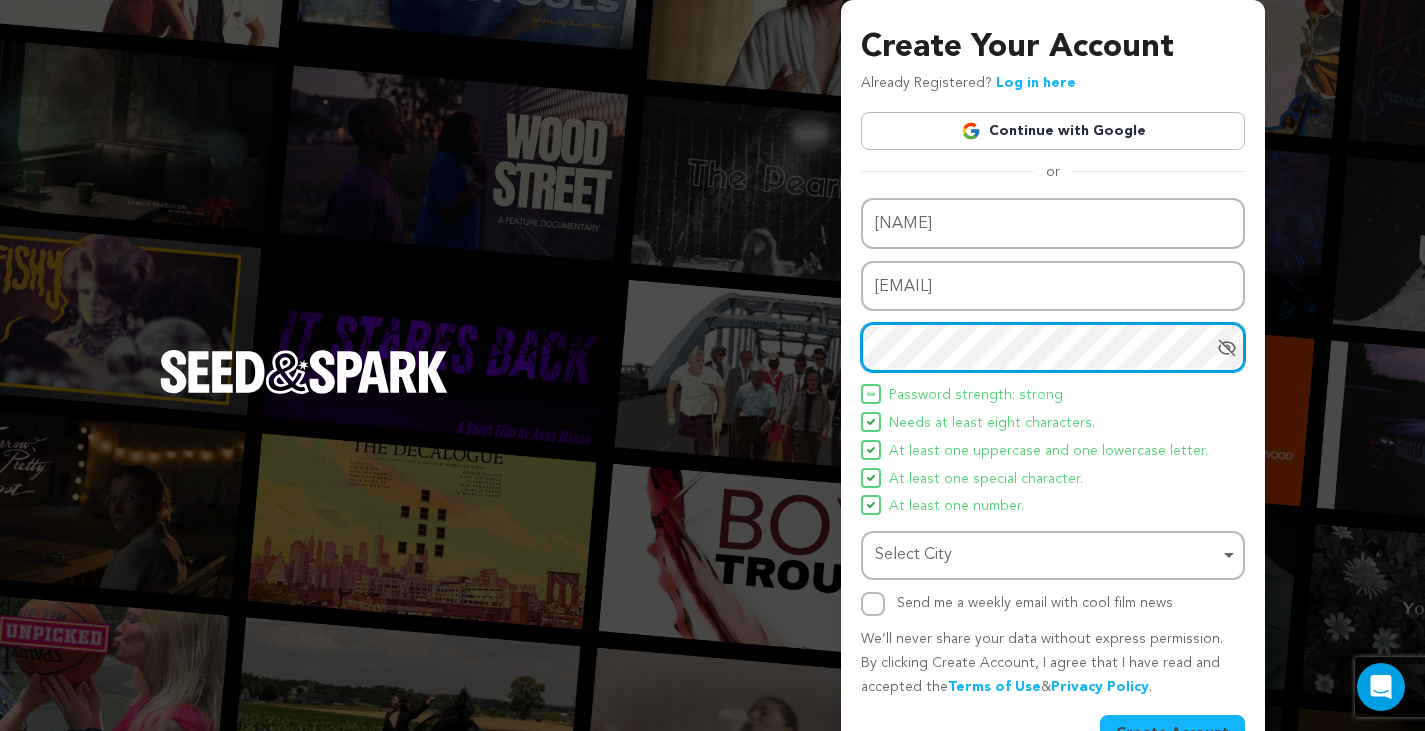 click on "Select City Remove item" at bounding box center [1047, 555] 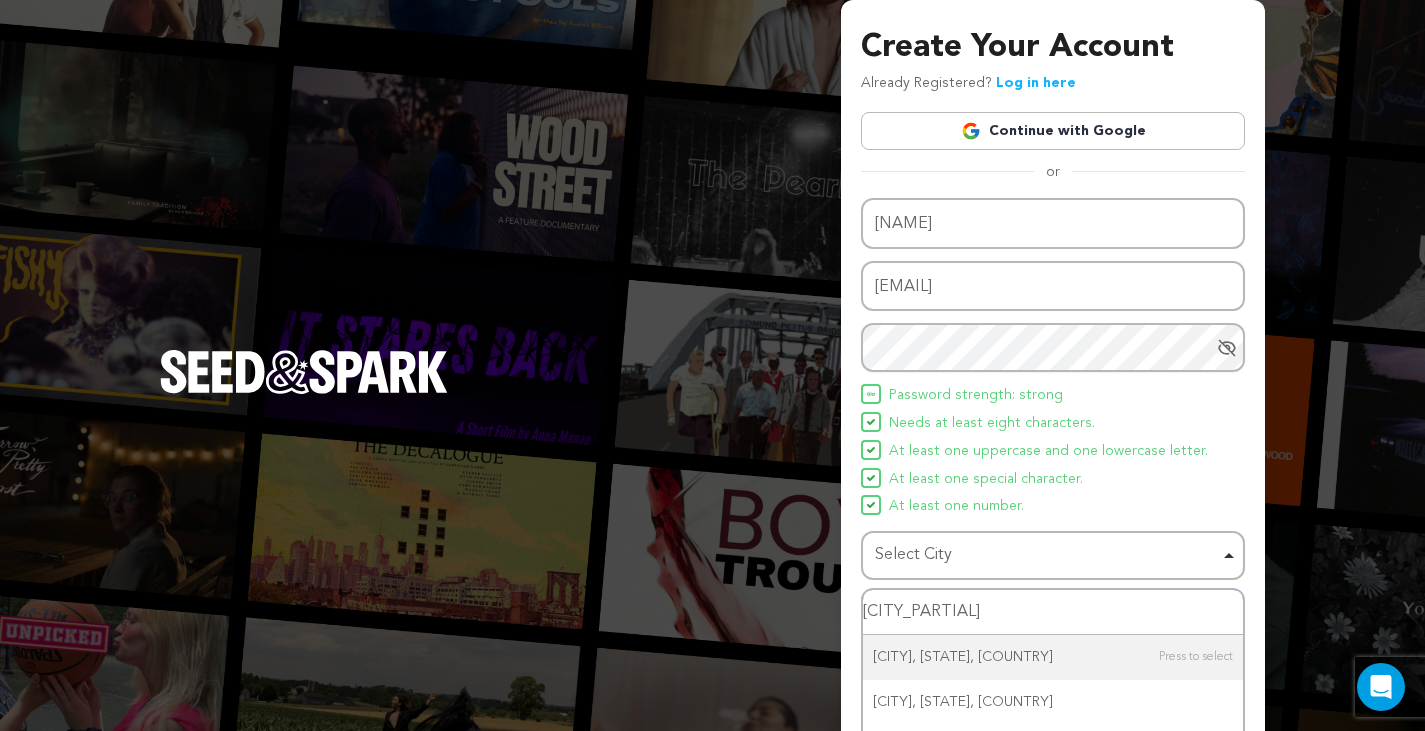 type on "jacksonvill" 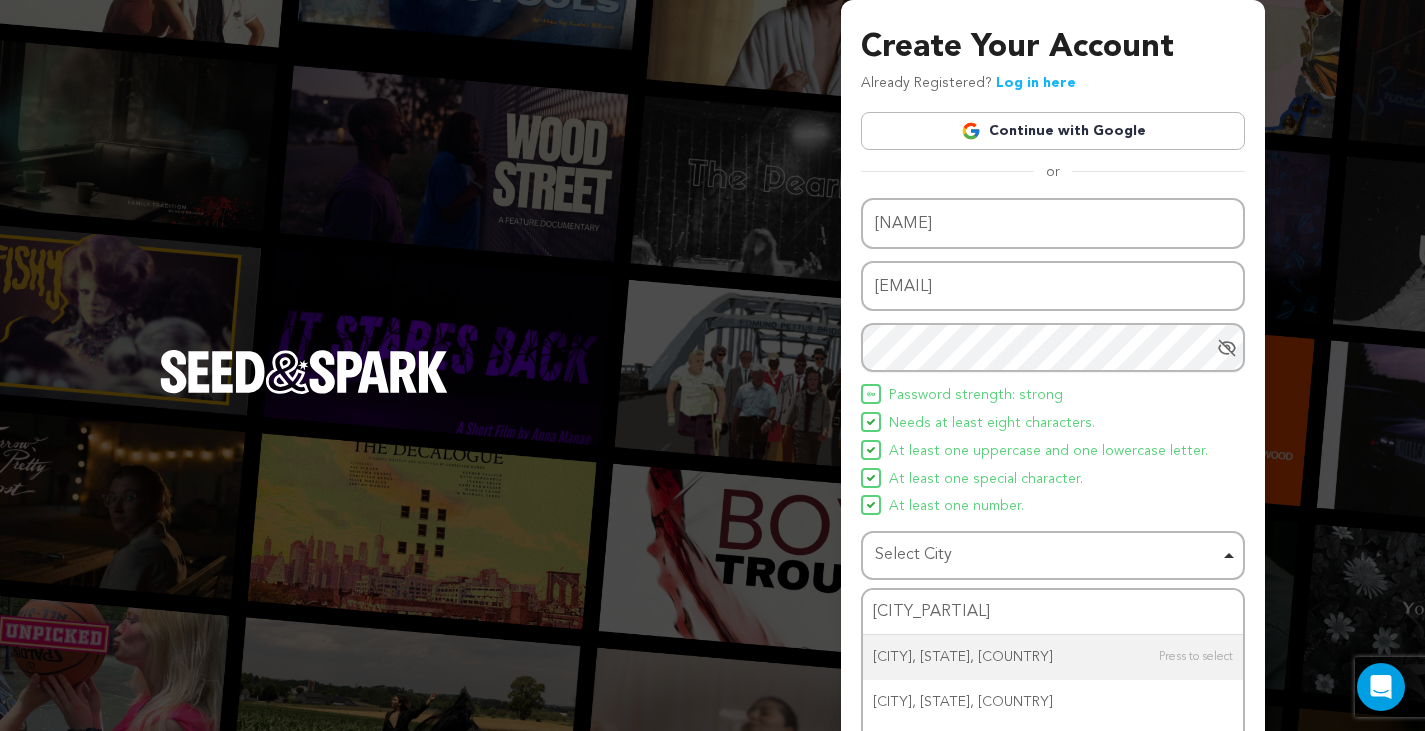 type 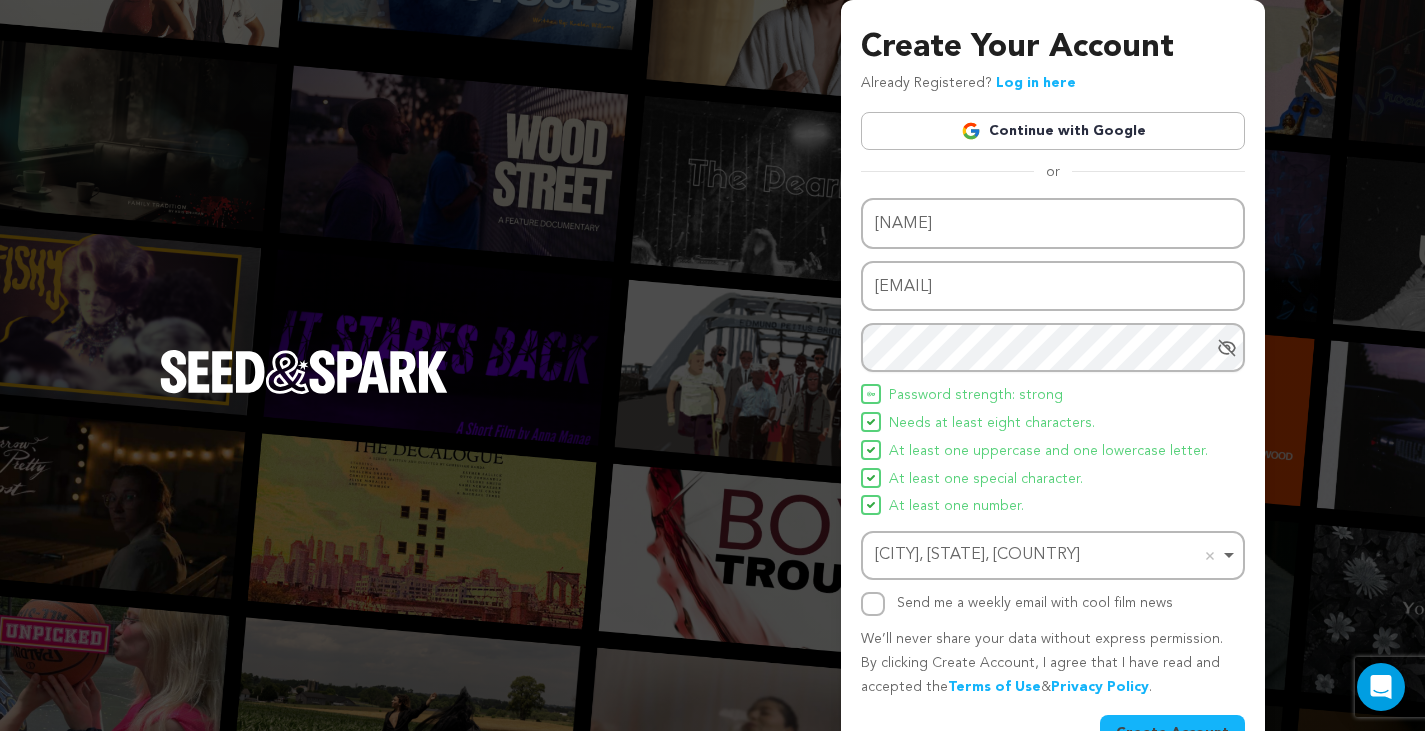 click on "Create Account" at bounding box center (1172, 733) 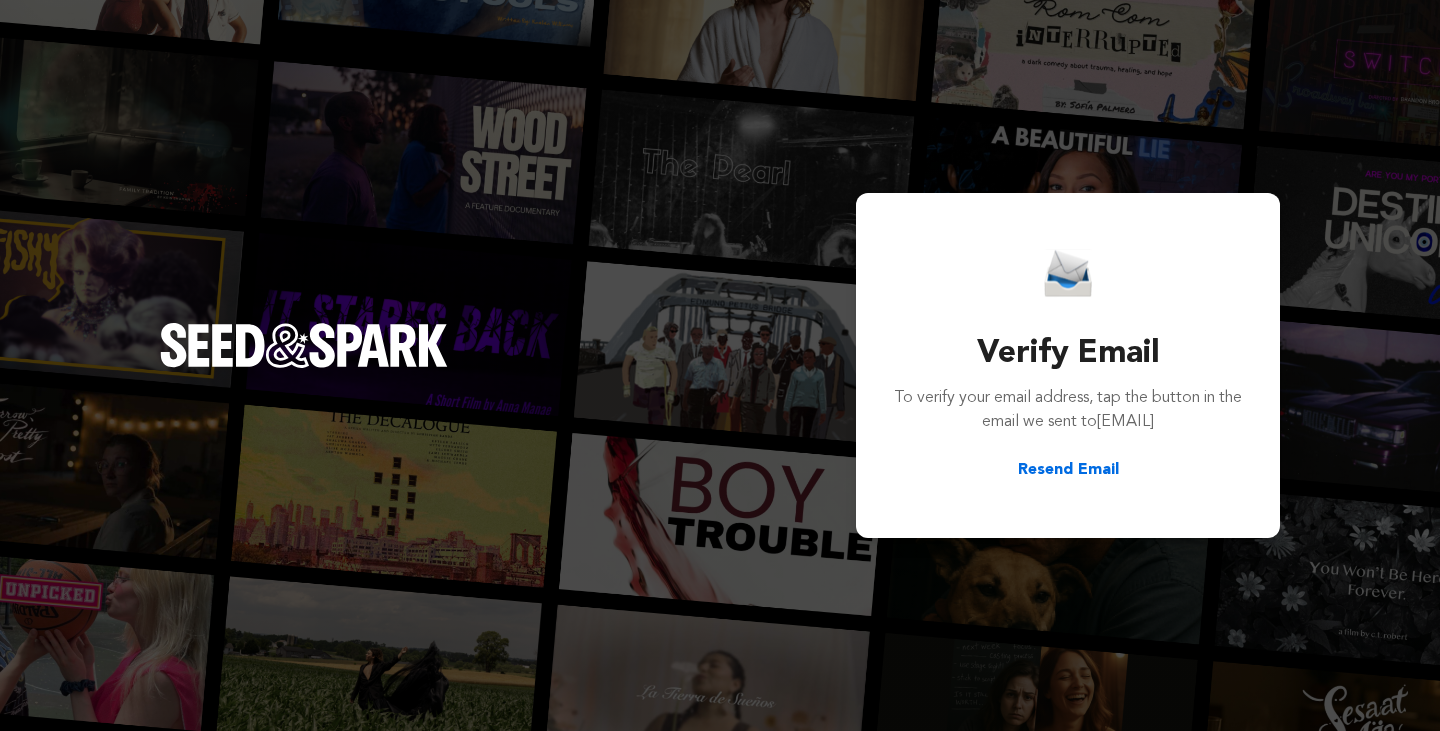 scroll, scrollTop: 0, scrollLeft: 0, axis: both 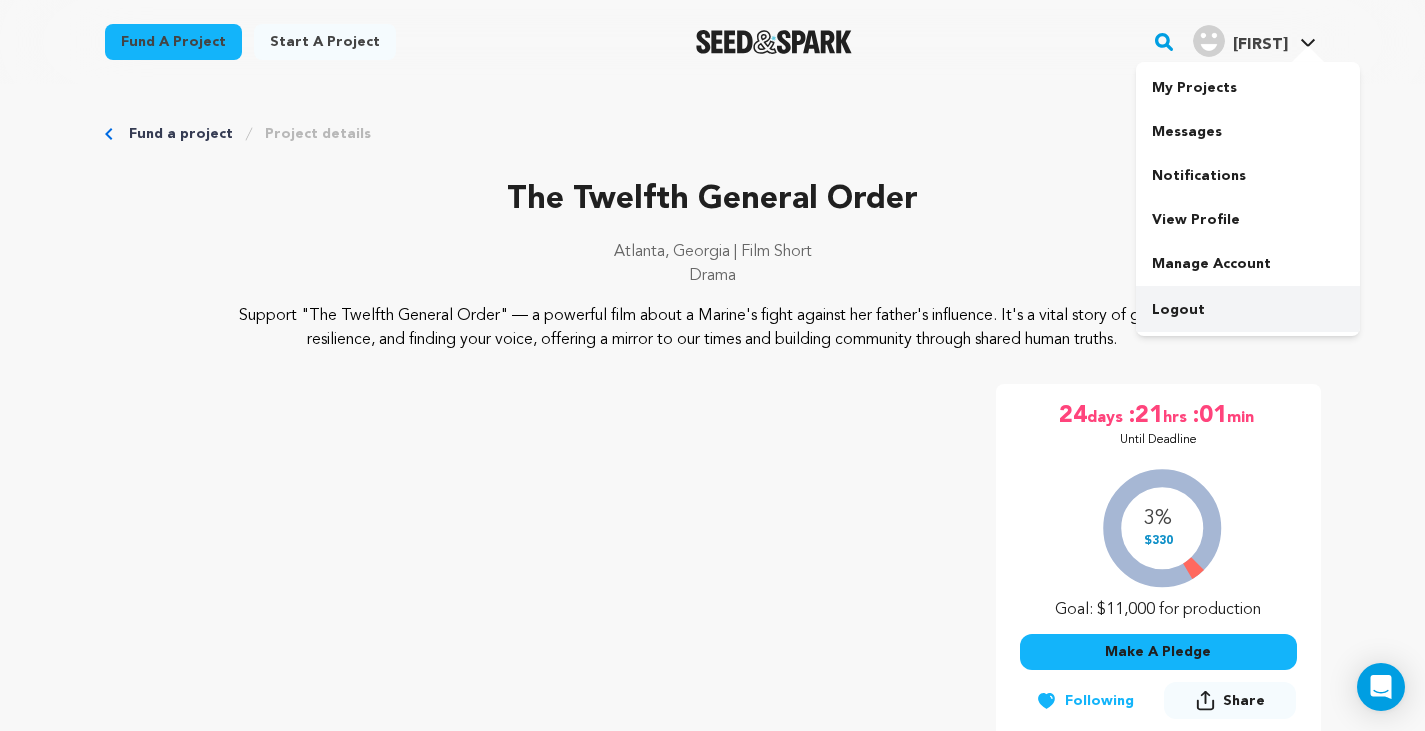 click on "Logout" at bounding box center [1248, 310] 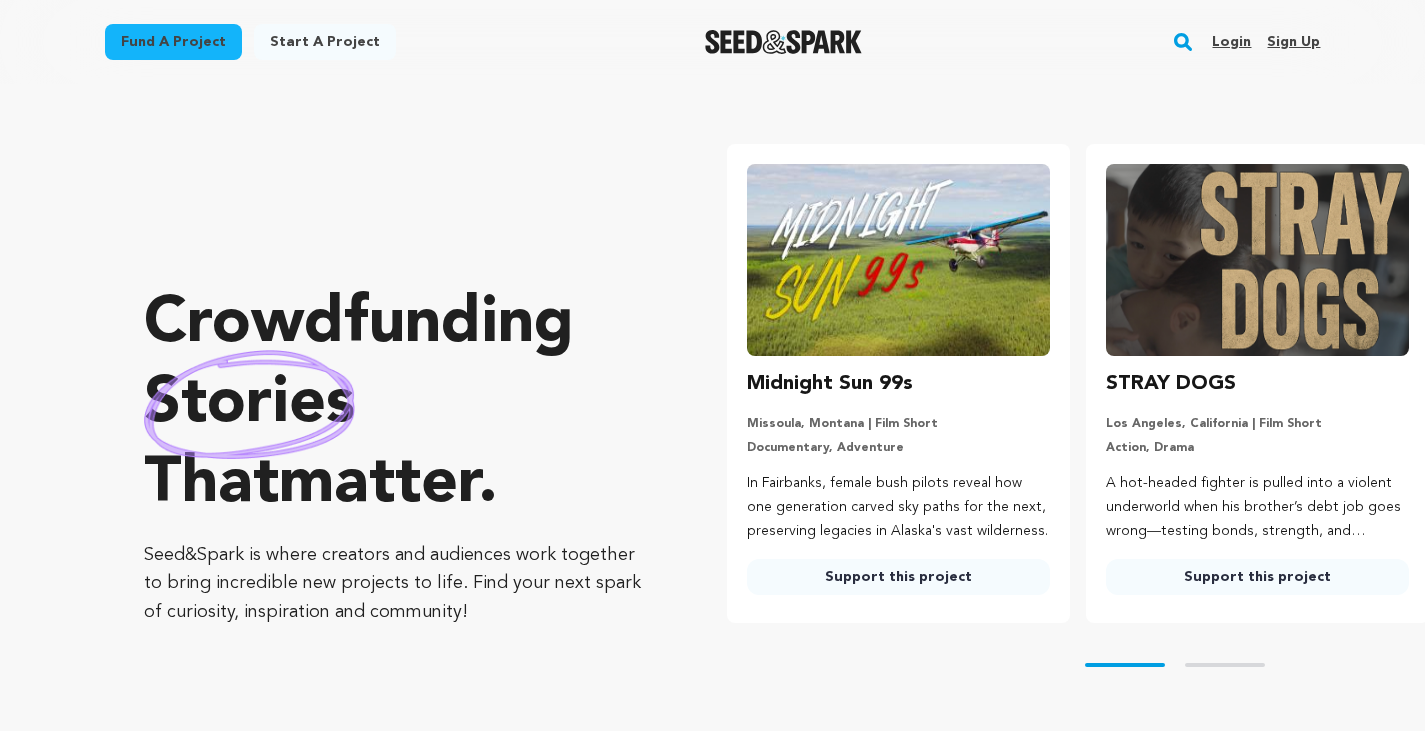 scroll, scrollTop: 0, scrollLeft: 0, axis: both 